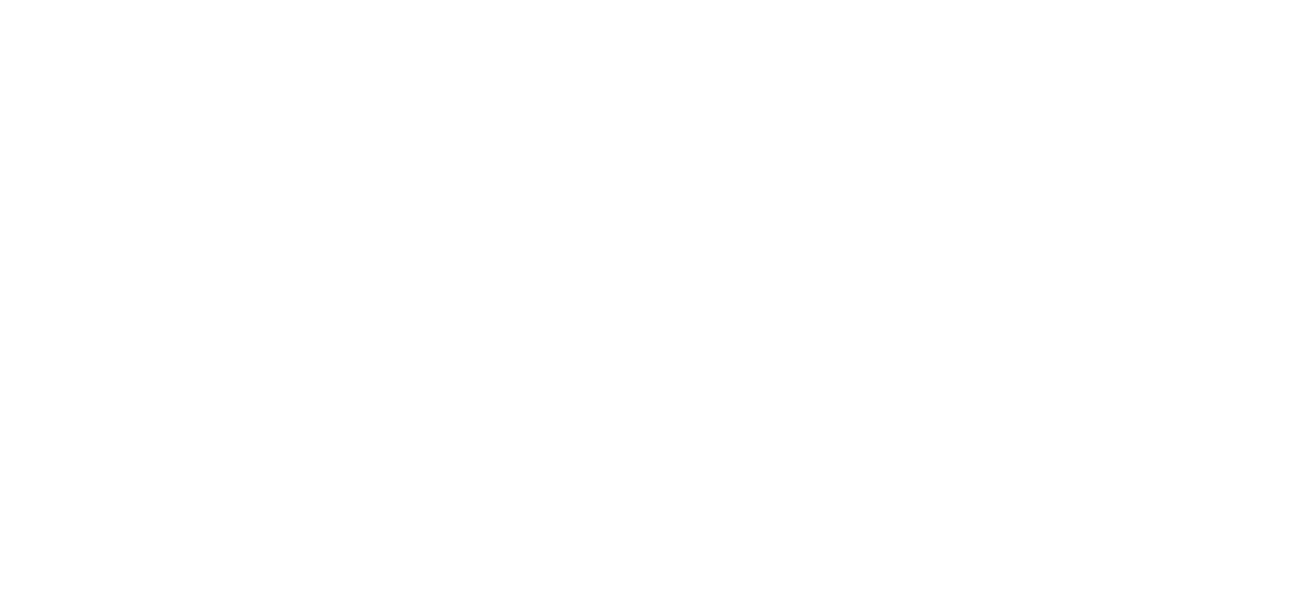 scroll, scrollTop: 0, scrollLeft: 0, axis: both 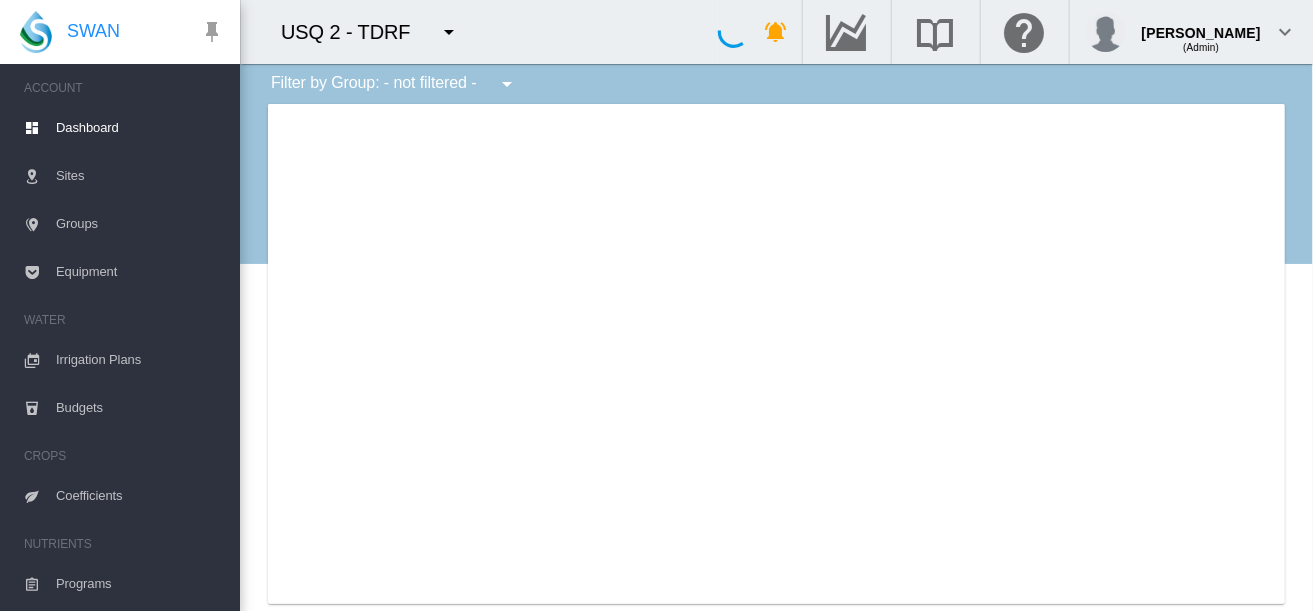 type on "**********" 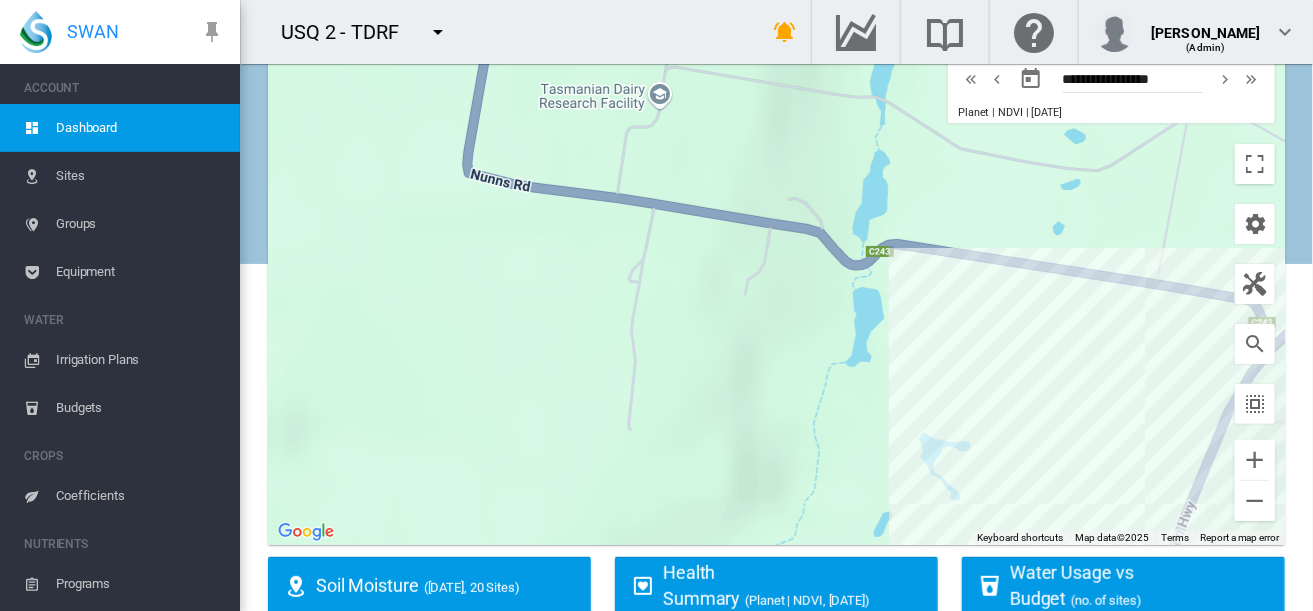 scroll, scrollTop: 67, scrollLeft: 0, axis: vertical 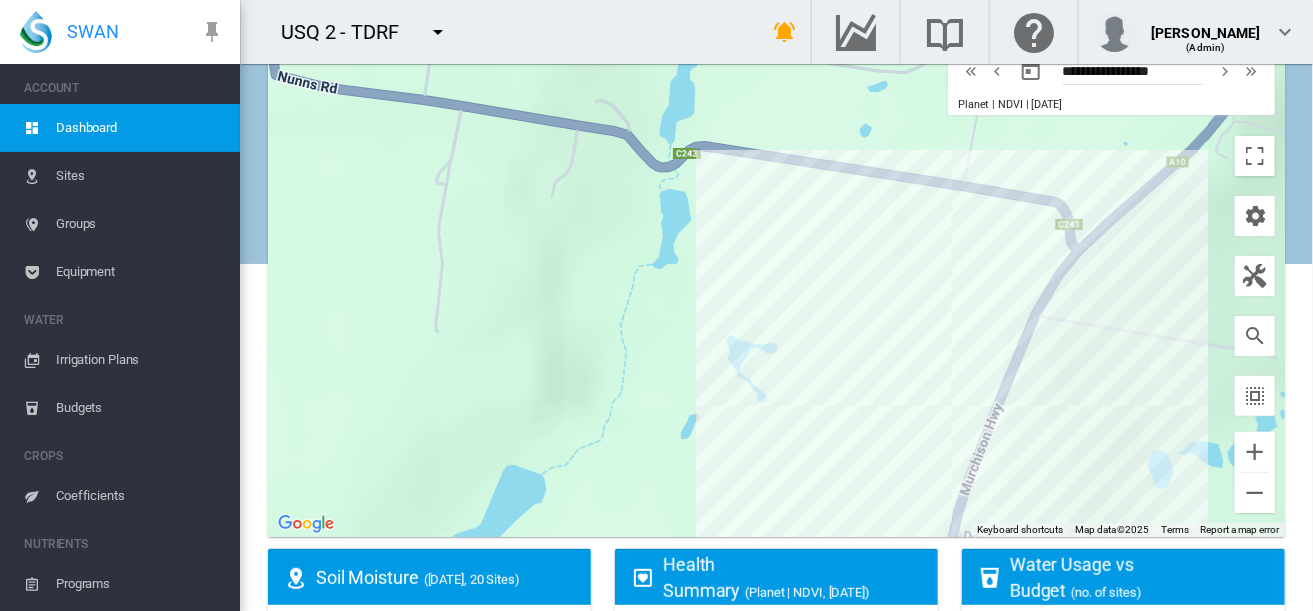 drag, startPoint x: 1146, startPoint y: 330, endPoint x: 949, endPoint y: 239, distance: 217.0023 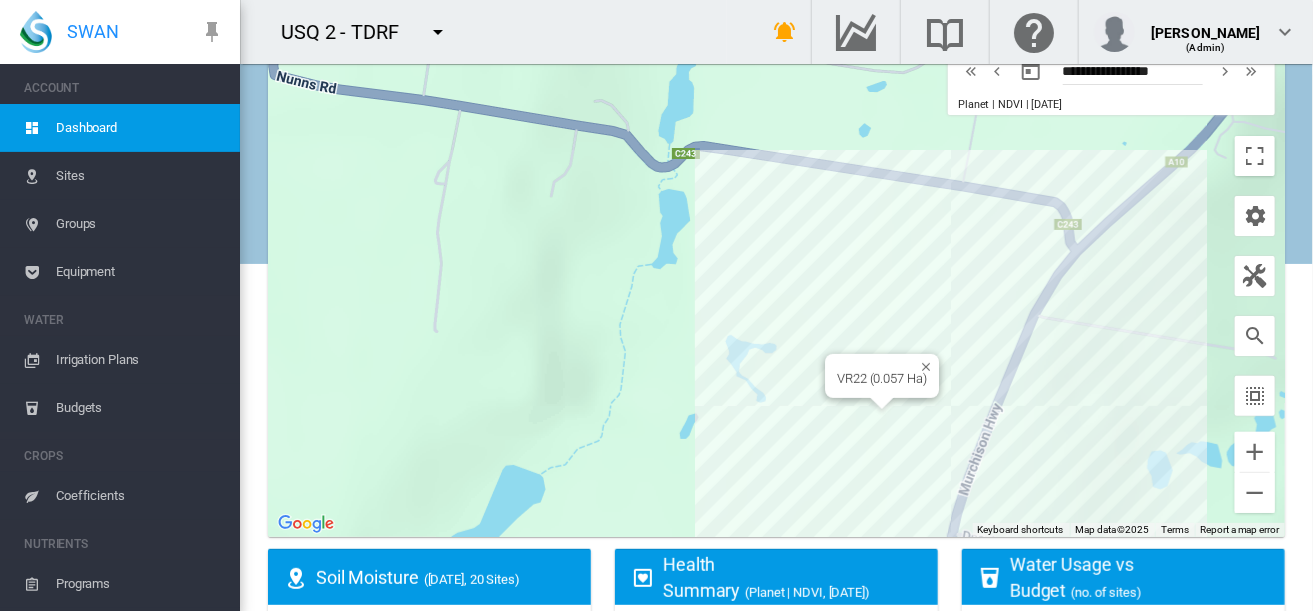 click on "To navigate, press the arrow keys. VR22 (0.057 Ha)" at bounding box center (776, 287) 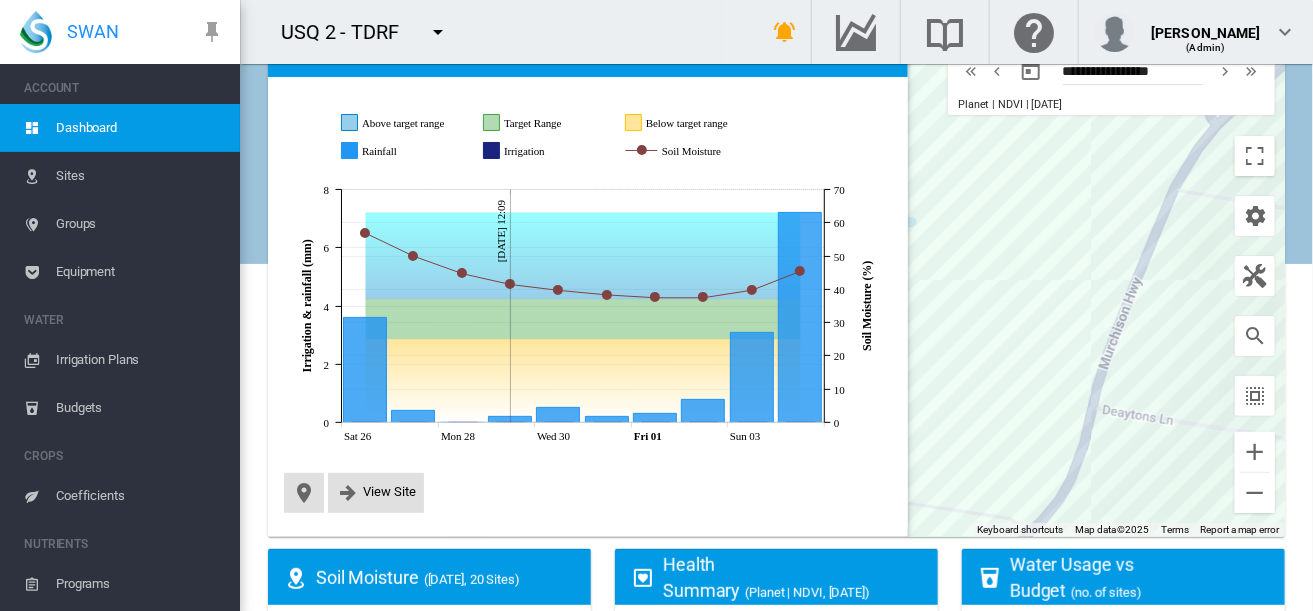 scroll, scrollTop: 40, scrollLeft: 0, axis: vertical 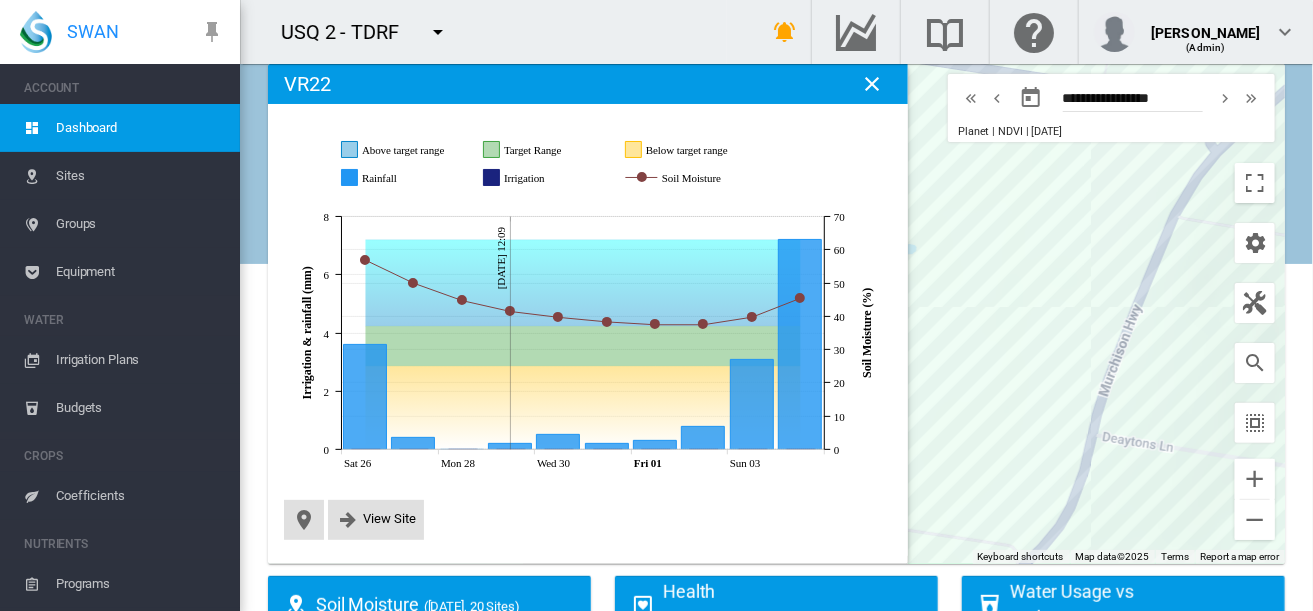 click 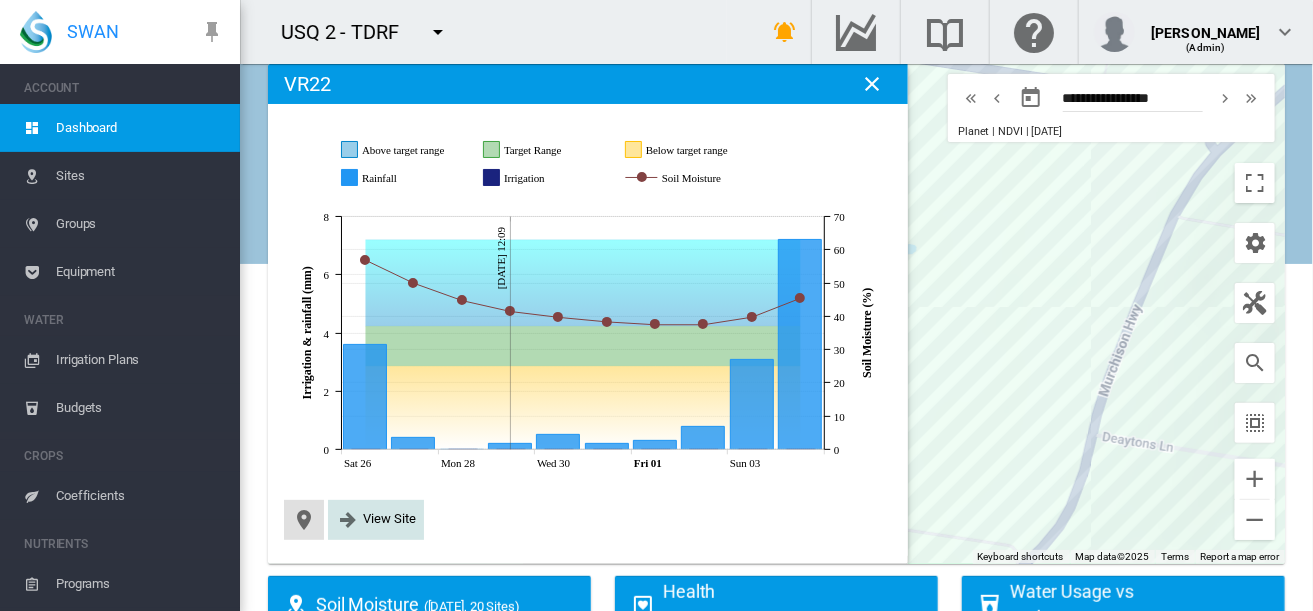click on "View Site" 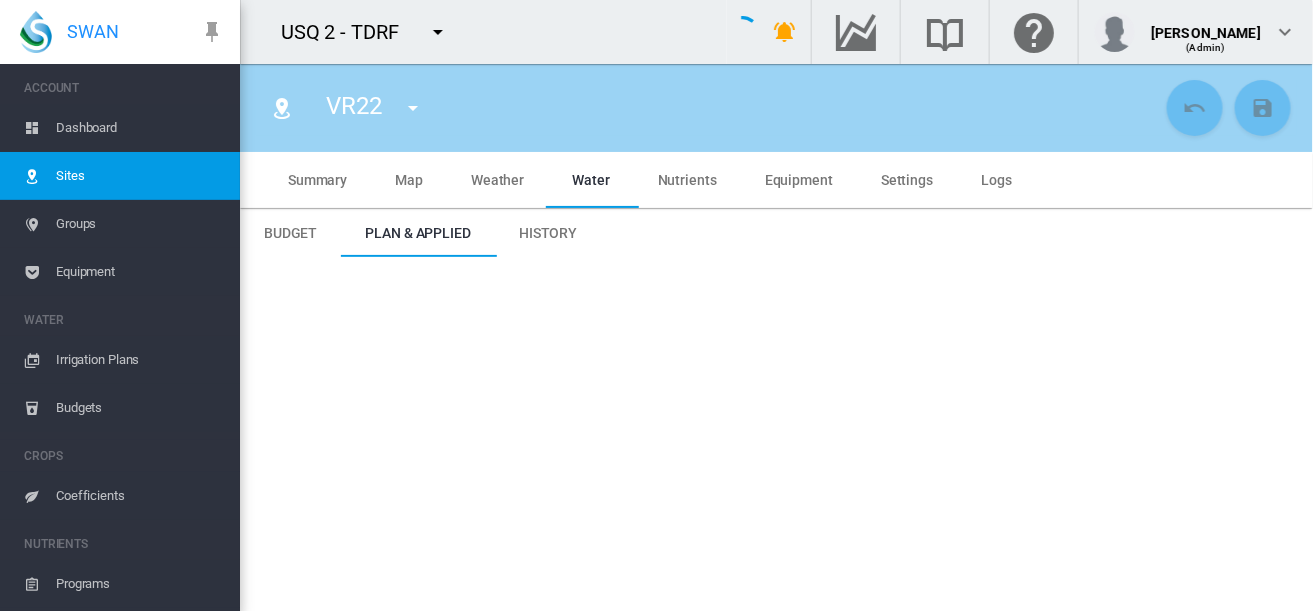 type on "*****" 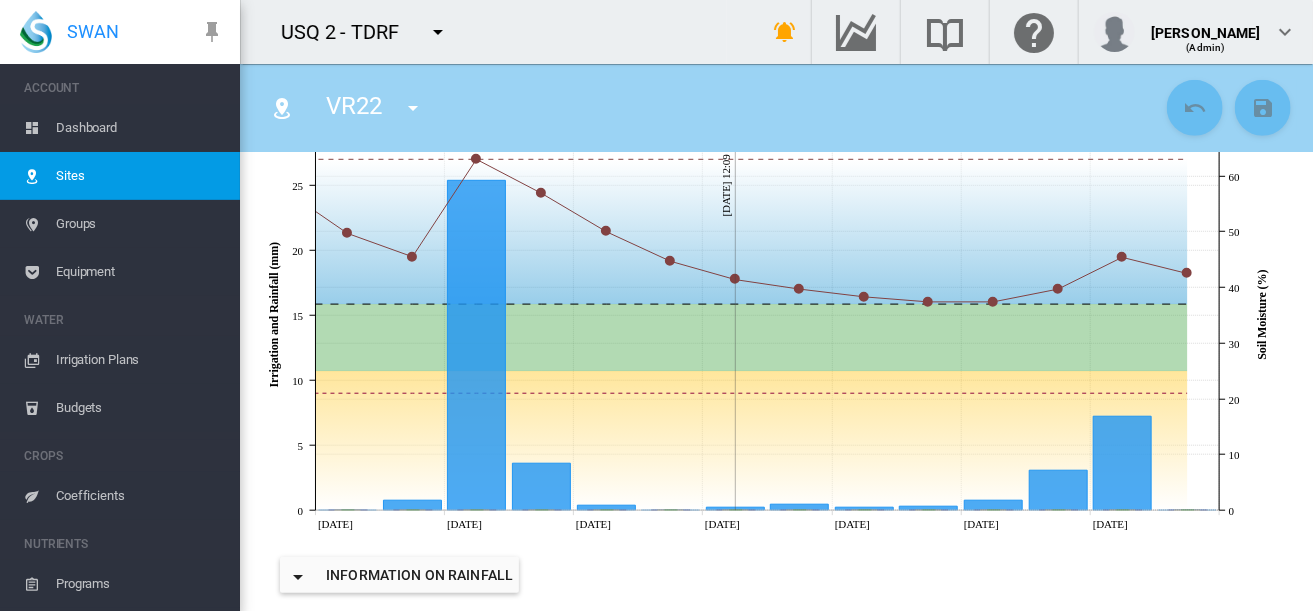 scroll, scrollTop: 0, scrollLeft: 0, axis: both 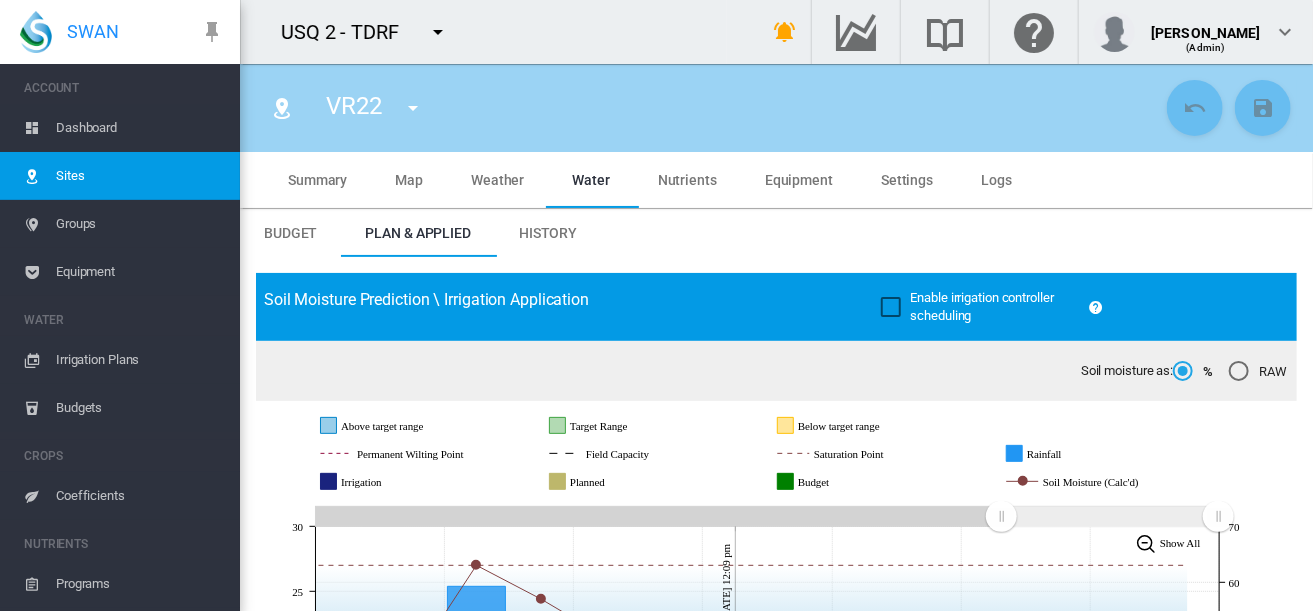 click on "Dashboard" at bounding box center [140, 128] 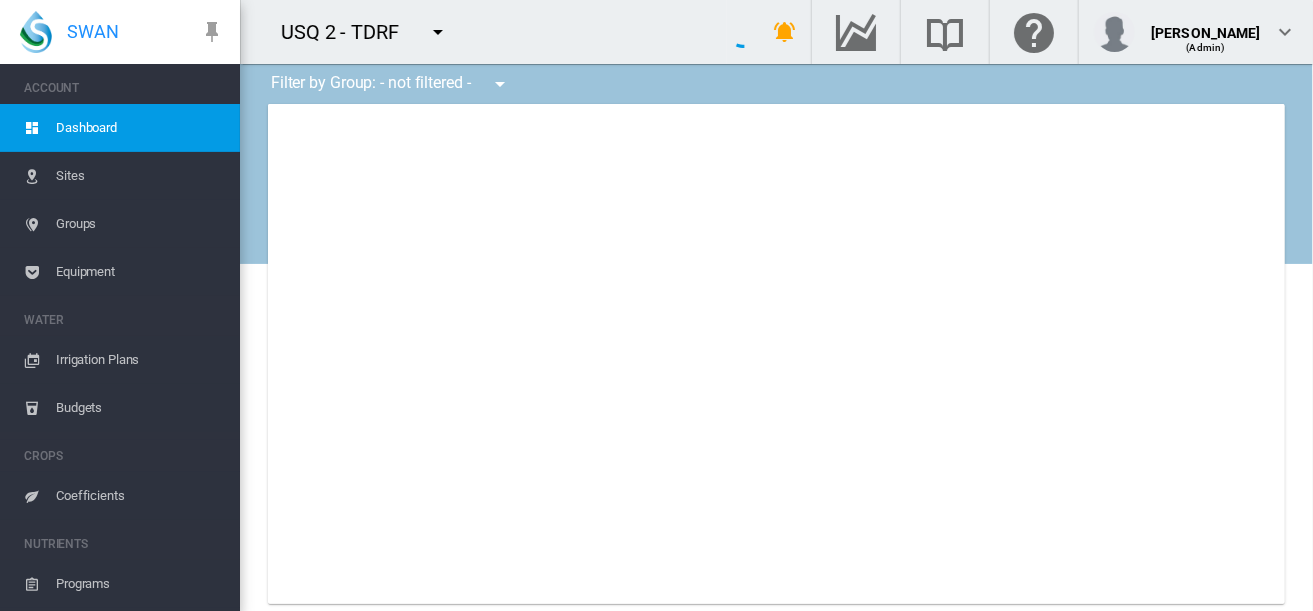 type on "**********" 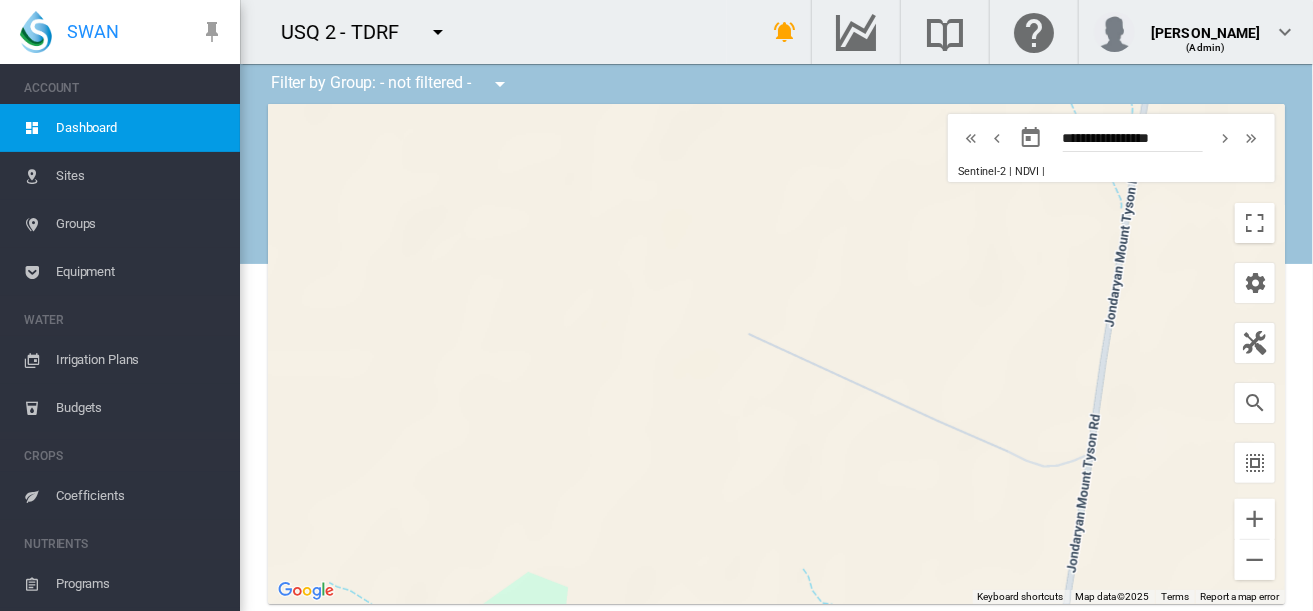 drag, startPoint x: 868, startPoint y: 398, endPoint x: 739, endPoint y: 590, distance: 231.31148 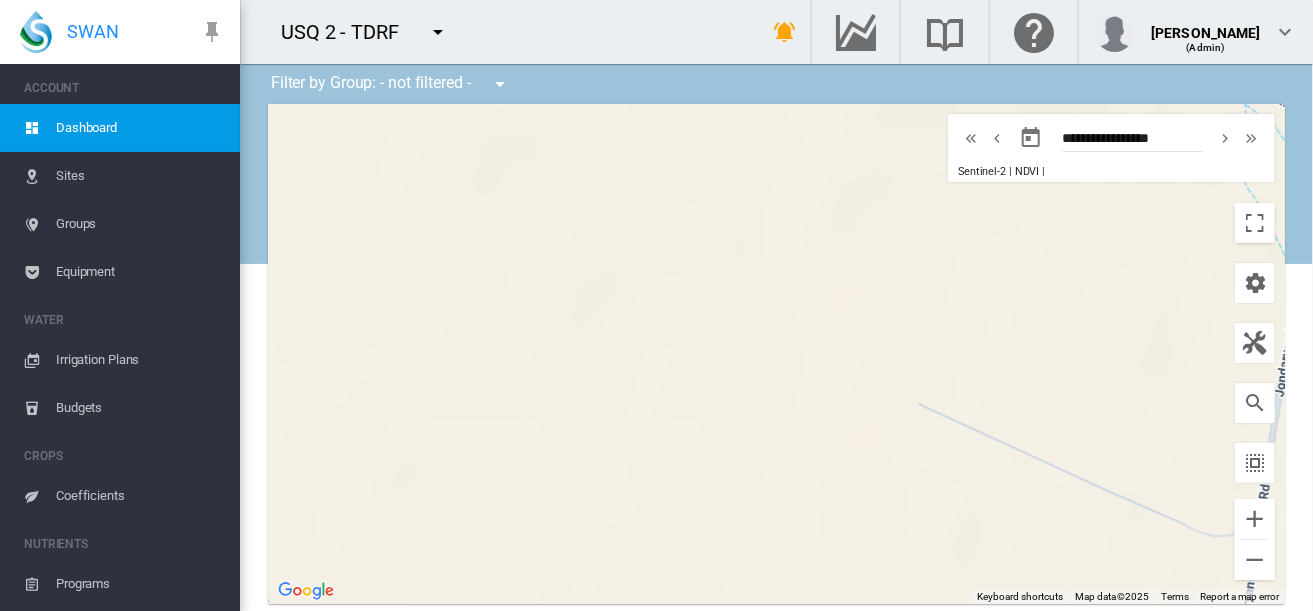 click on "Sites" at bounding box center [140, 176] 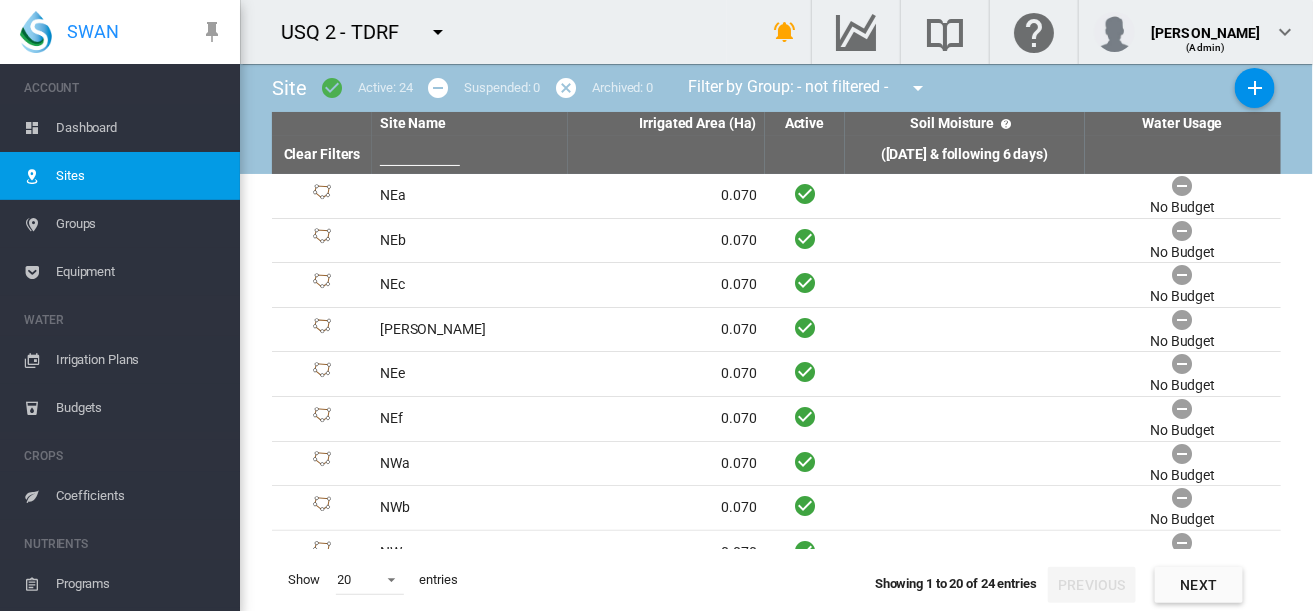 click on "Dashboard" at bounding box center (140, 128) 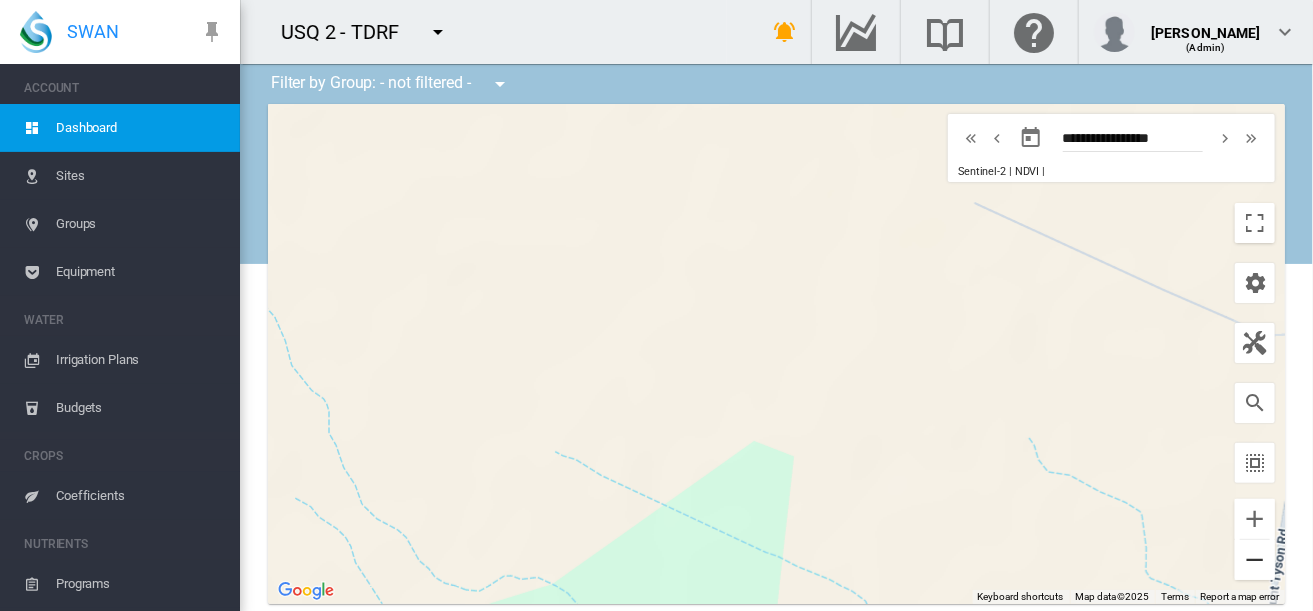 click at bounding box center (1255, 560) 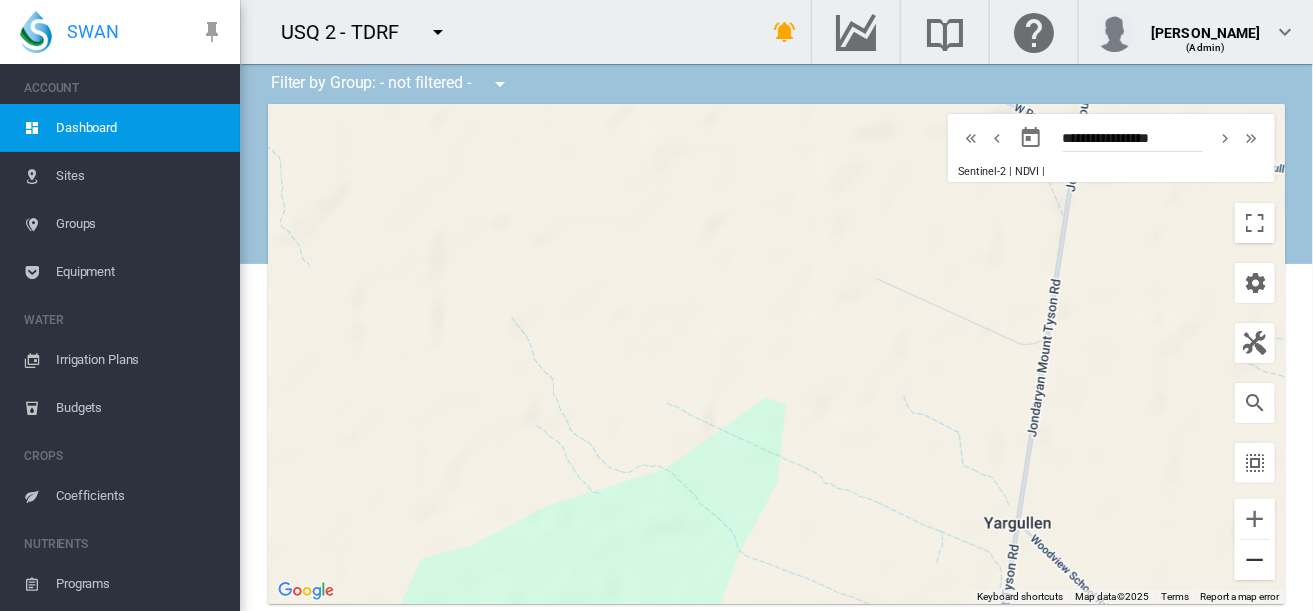 click at bounding box center [1255, 560] 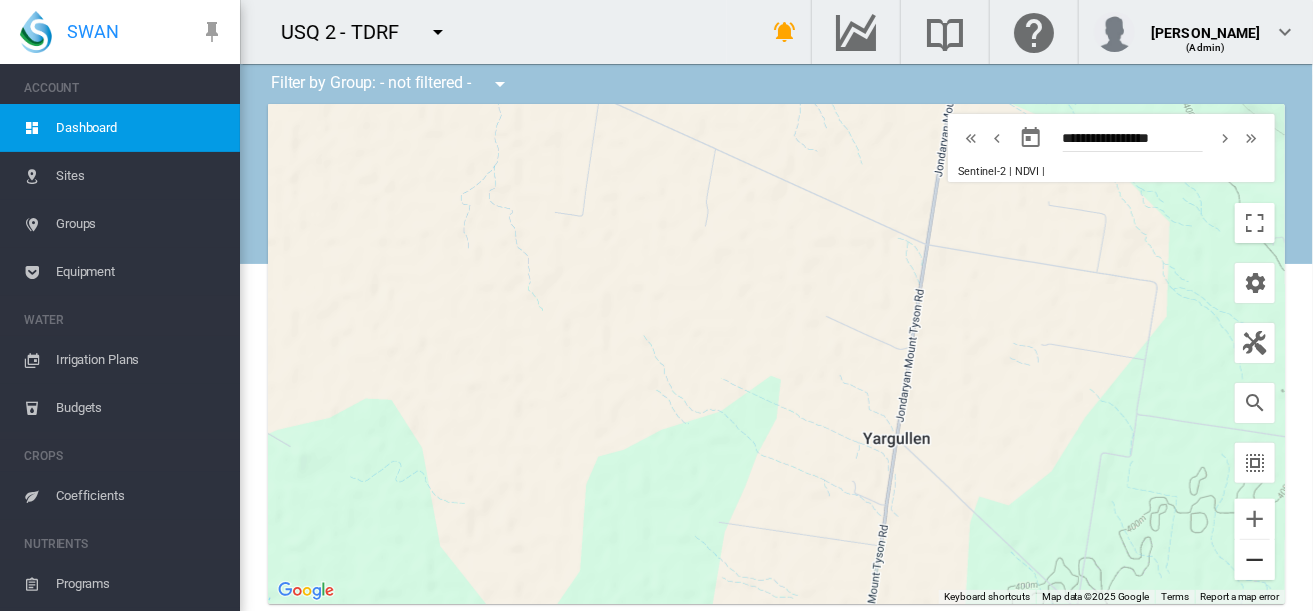 click at bounding box center [1255, 560] 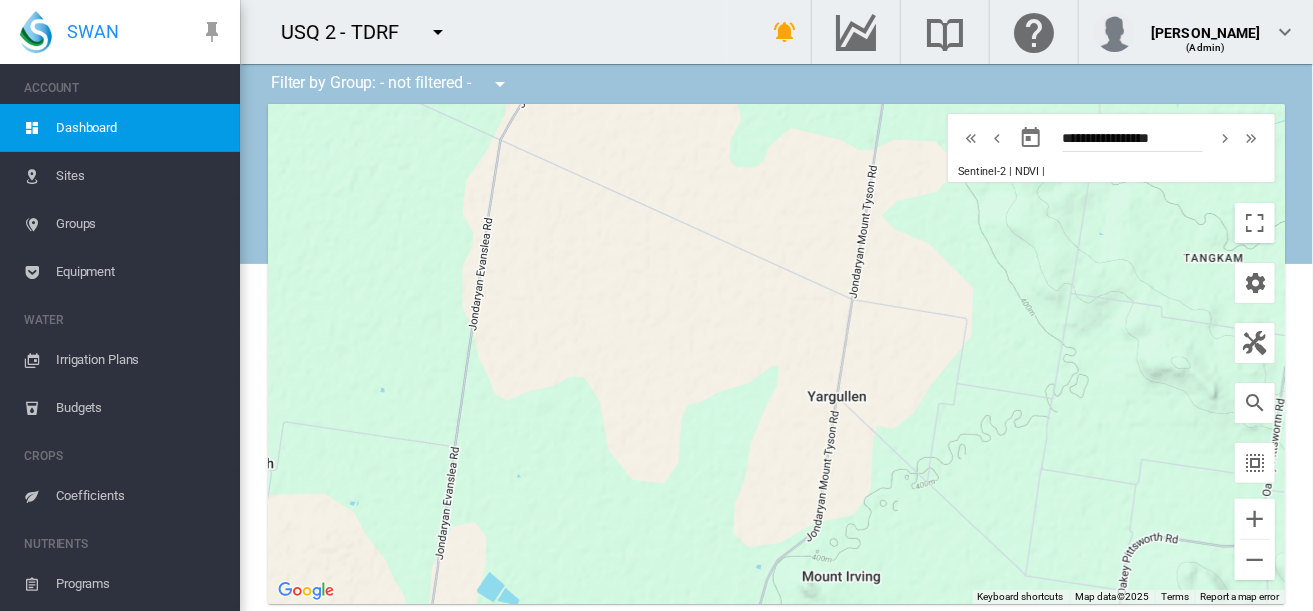 drag, startPoint x: 433, startPoint y: 53, endPoint x: 432, endPoint y: 27, distance: 26.019224 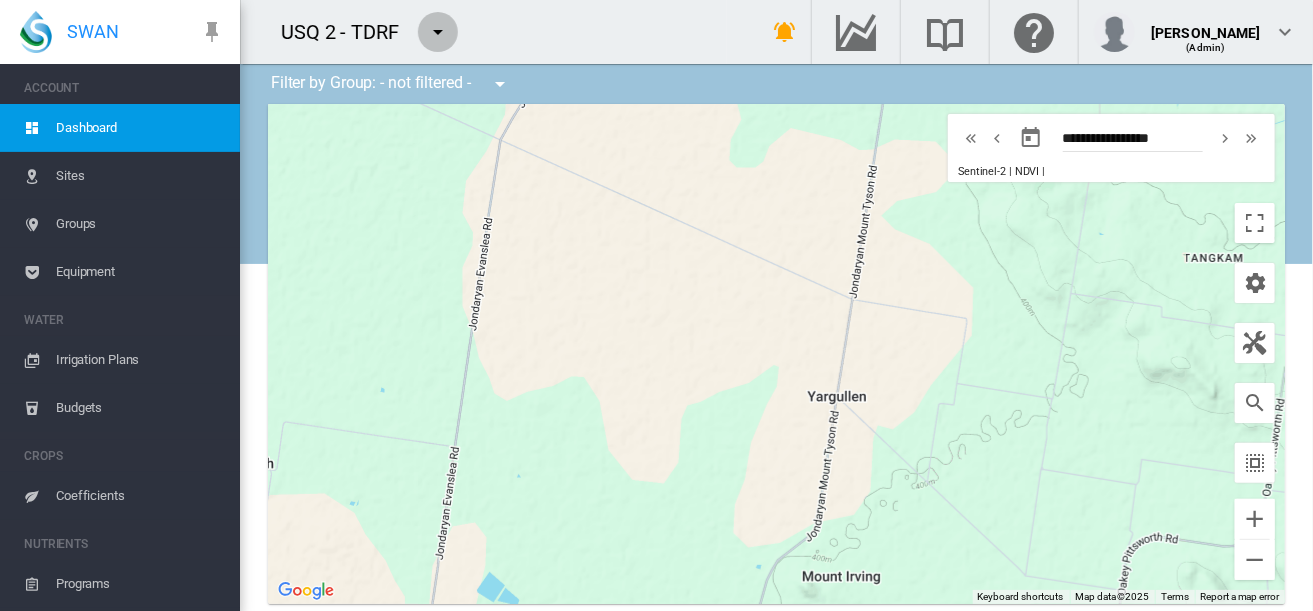 click at bounding box center [438, 32] 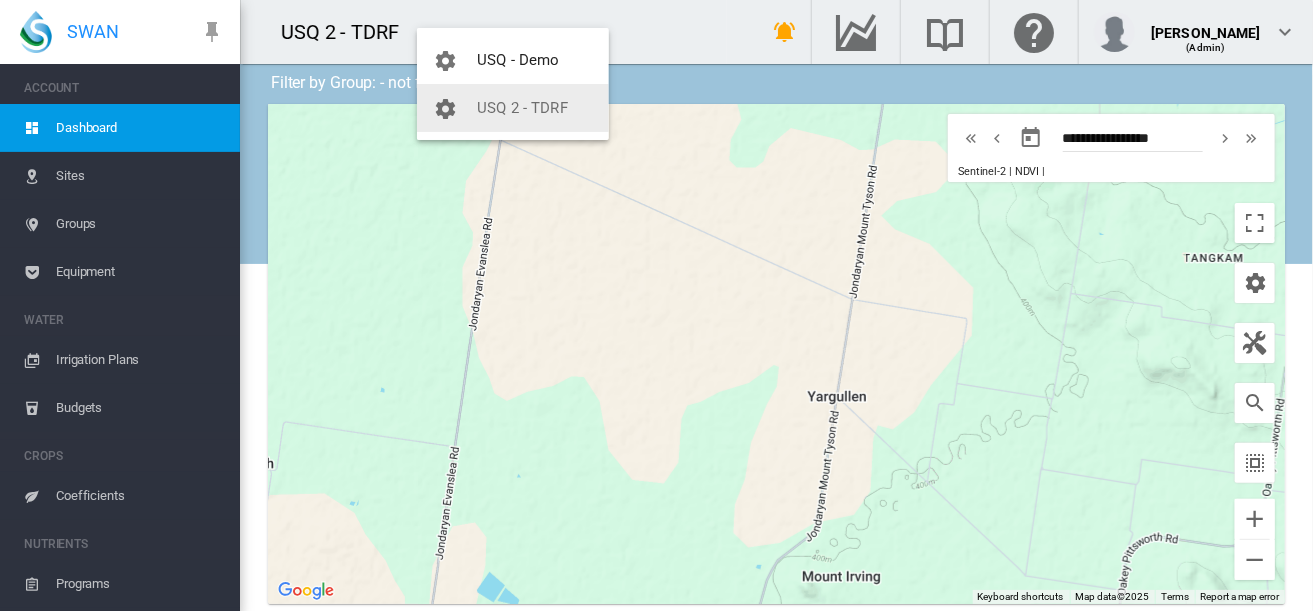 click on "USQ 2 - TDRF" at bounding box center [522, 108] 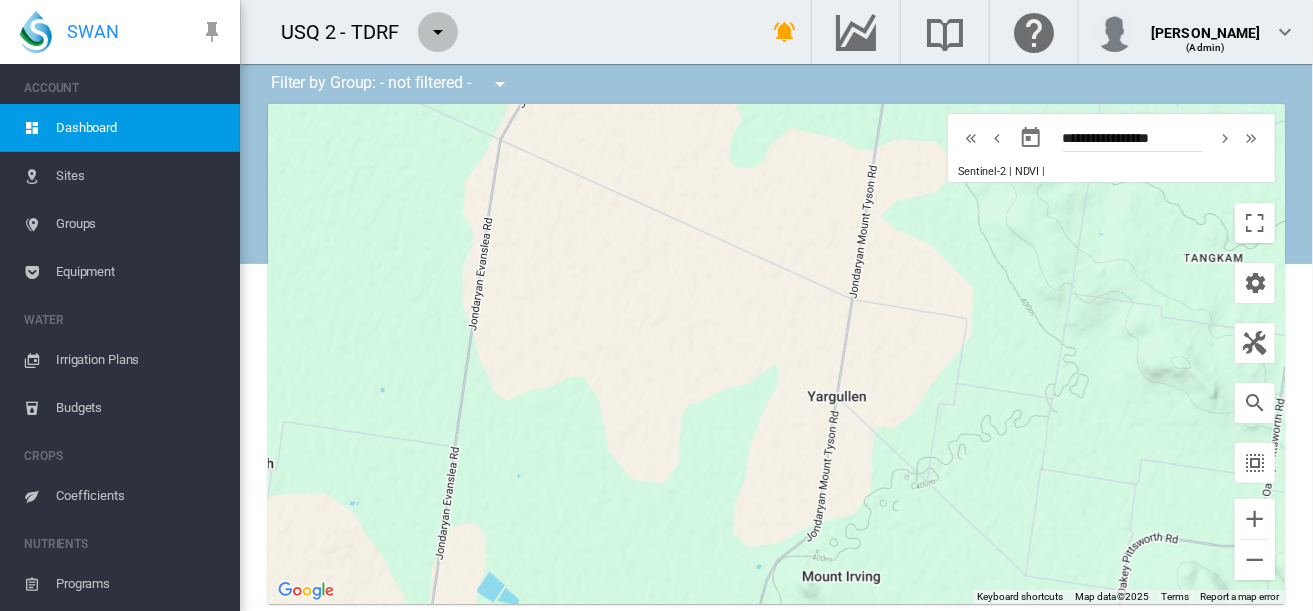 click at bounding box center [438, 32] 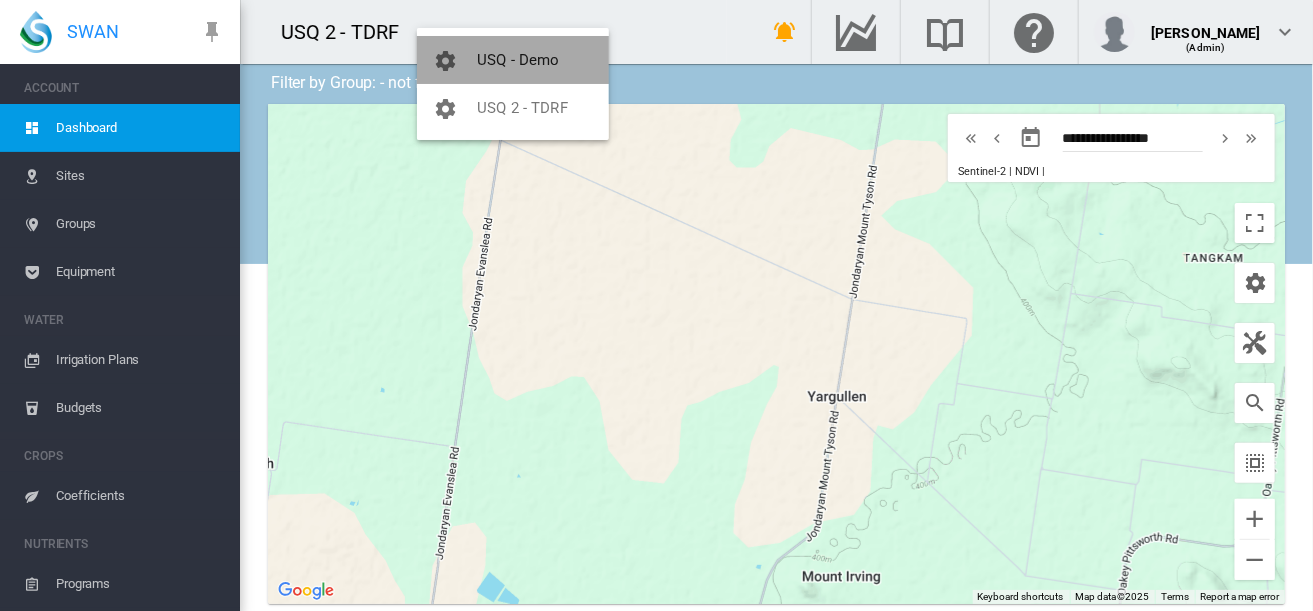 click on "USQ - Demo" at bounding box center (513, 60) 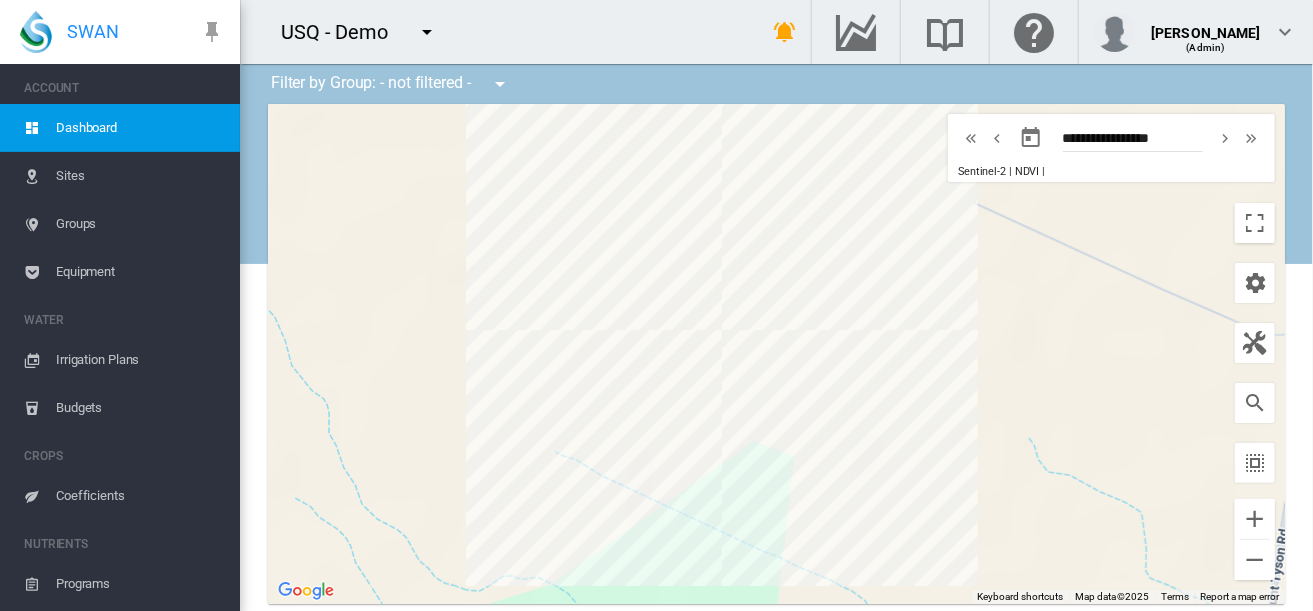 click on "USQ - Demo" at bounding box center (343, 32) 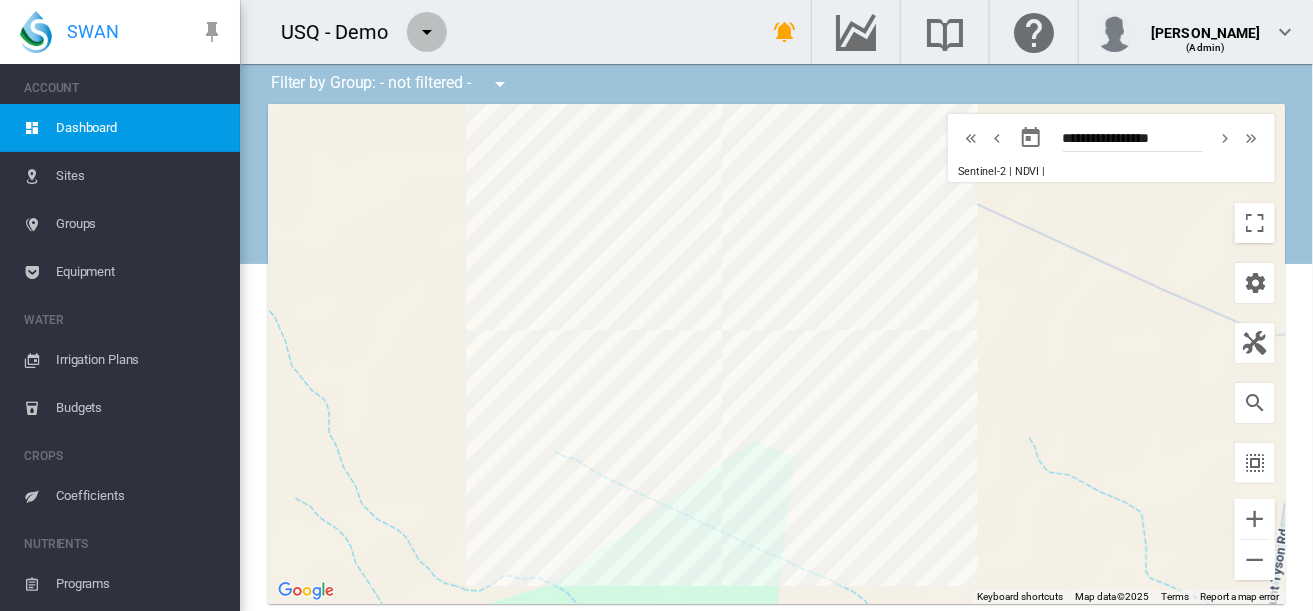 click at bounding box center [427, 32] 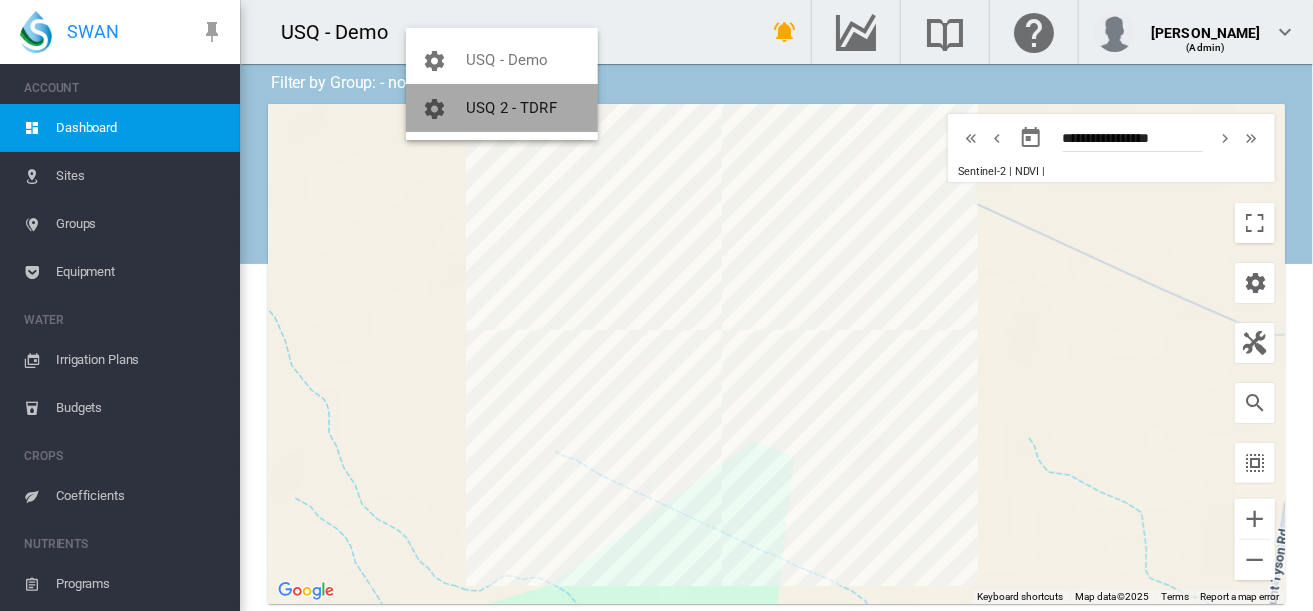 click at bounding box center (434, 109) 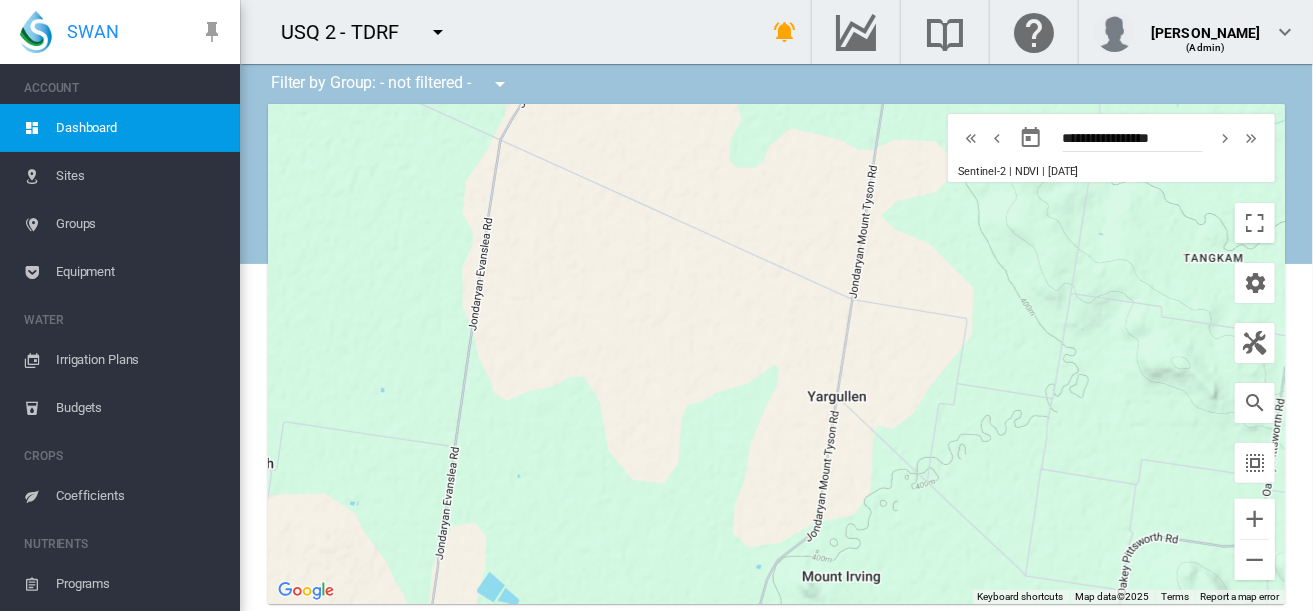 click on "Sites" at bounding box center (140, 176) 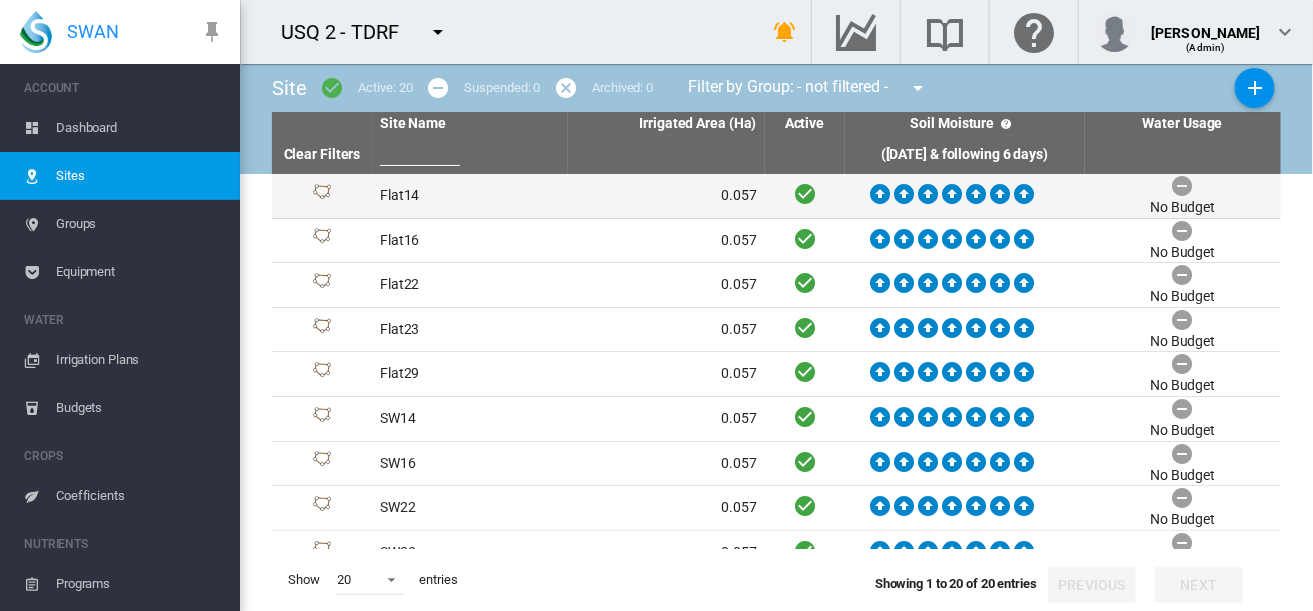 click on "Flat14" at bounding box center (470, 196) 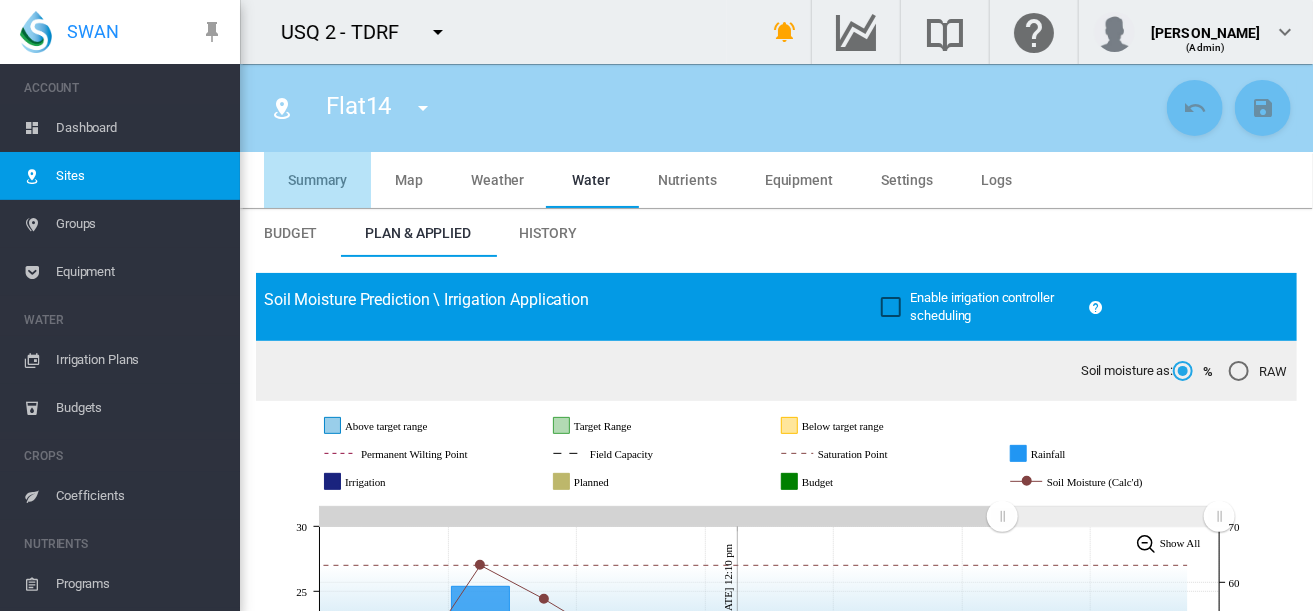 click on "Summary" at bounding box center (317, 180) 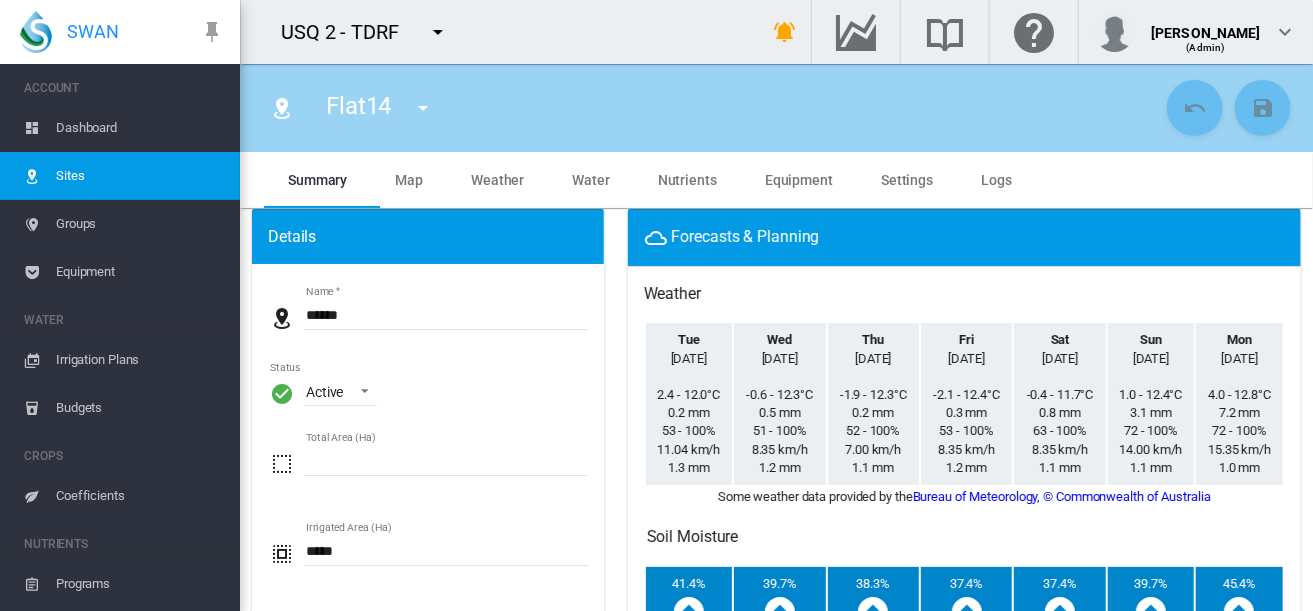 click on "Dashboard" at bounding box center (140, 128) 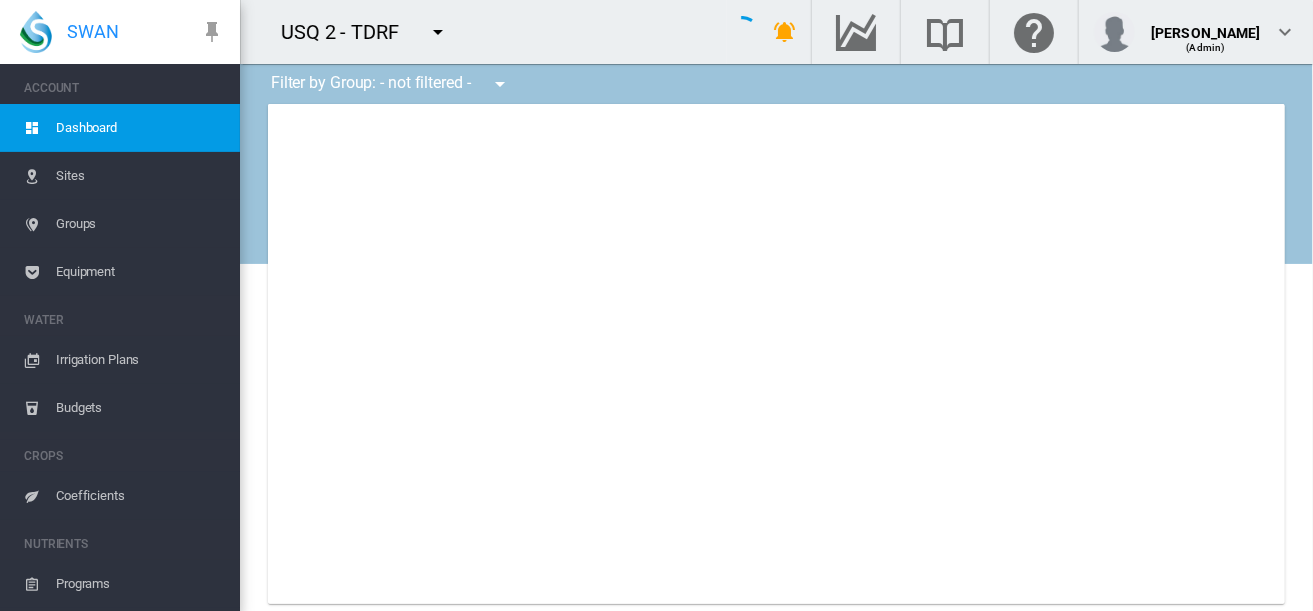 type on "**********" 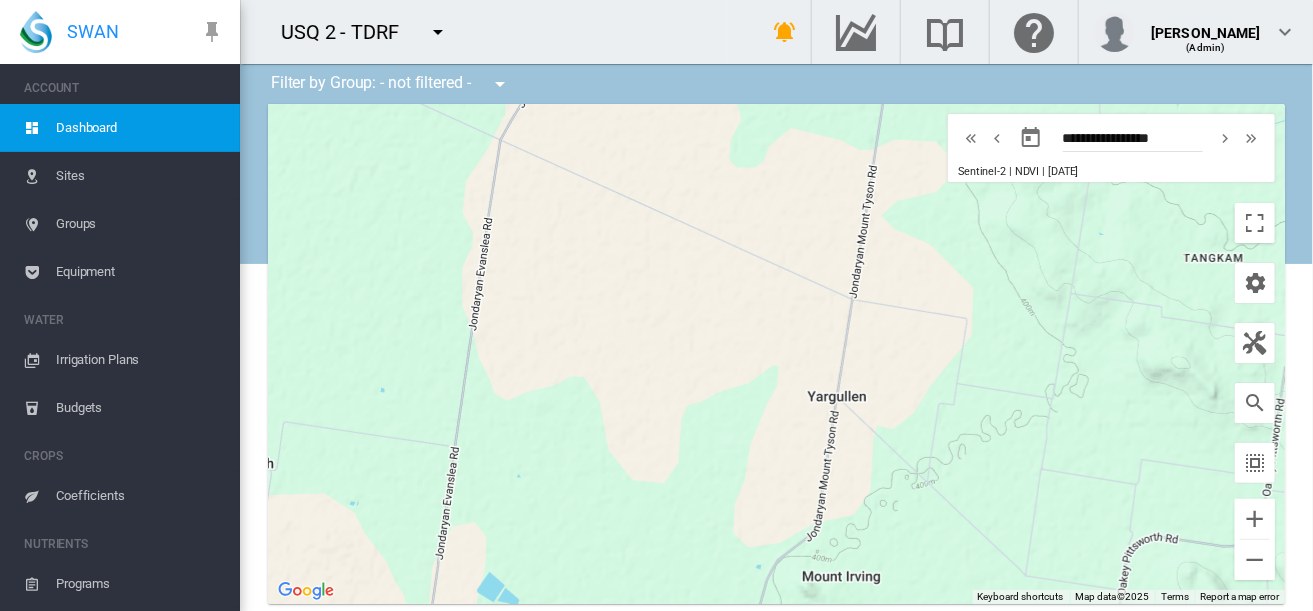 drag, startPoint x: 406, startPoint y: 23, endPoint x: 437, endPoint y: 36, distance: 33.61547 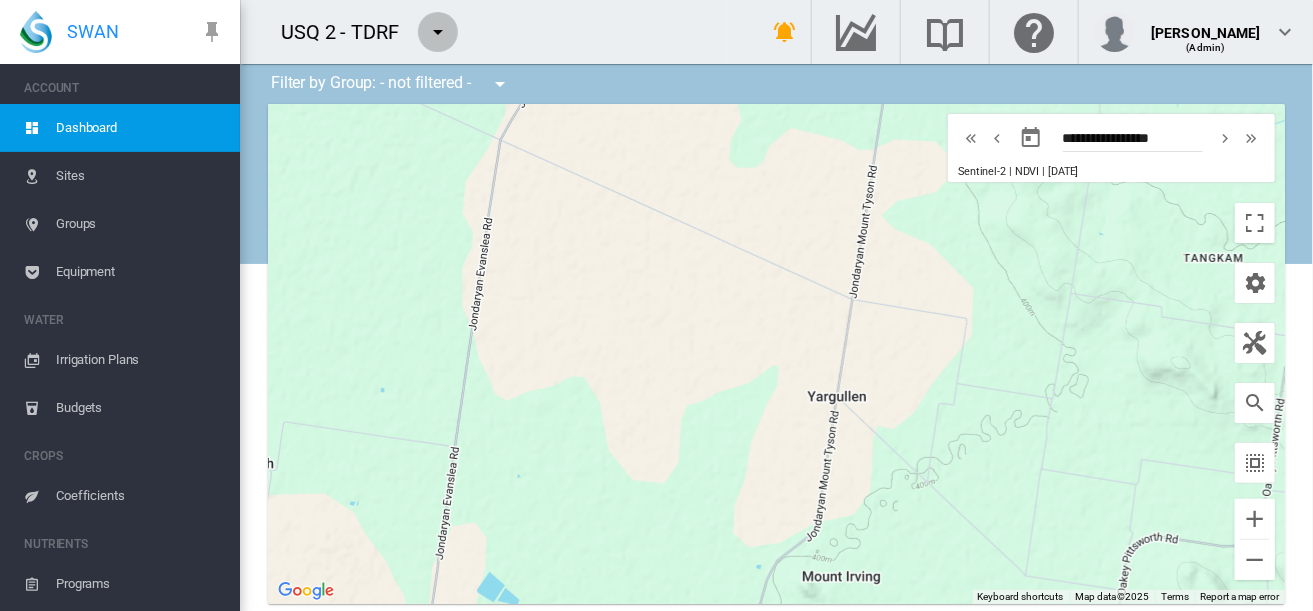 click at bounding box center [438, 32] 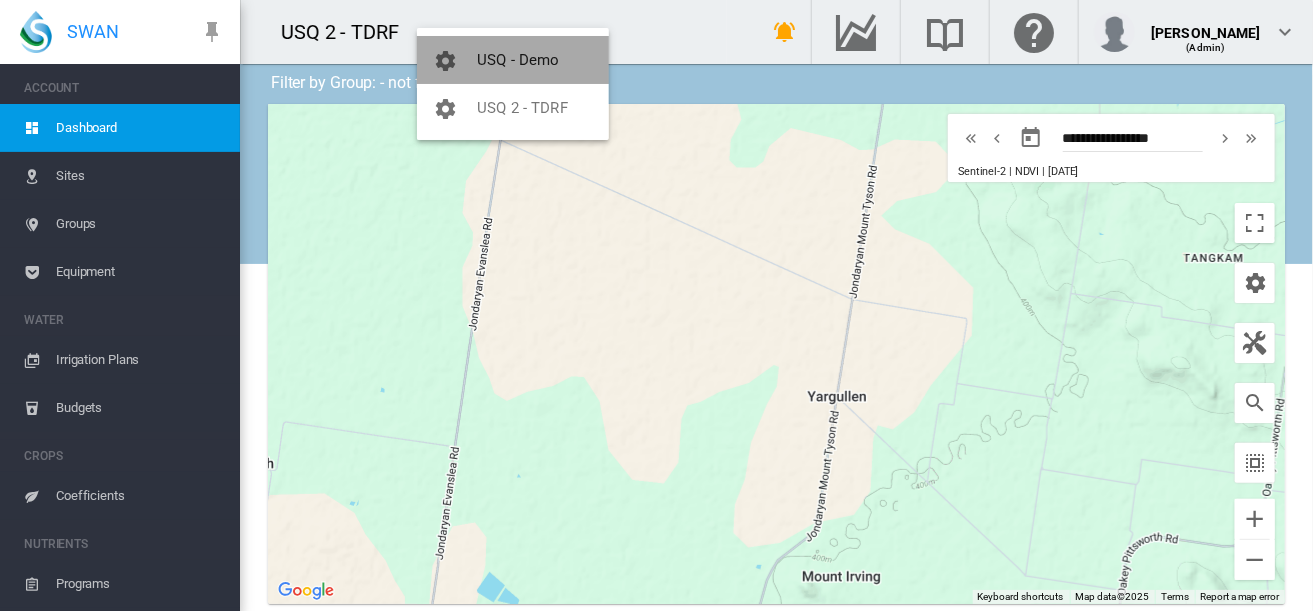 click on "USQ - Demo" at bounding box center [518, 60] 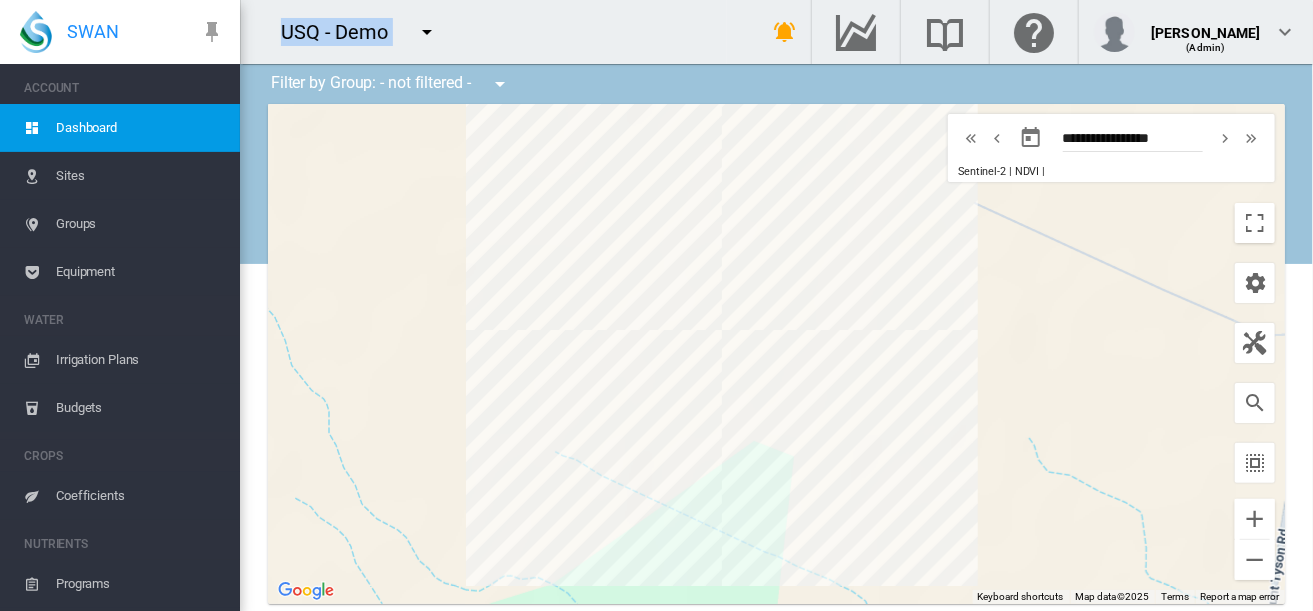 click at bounding box center [427, 32] 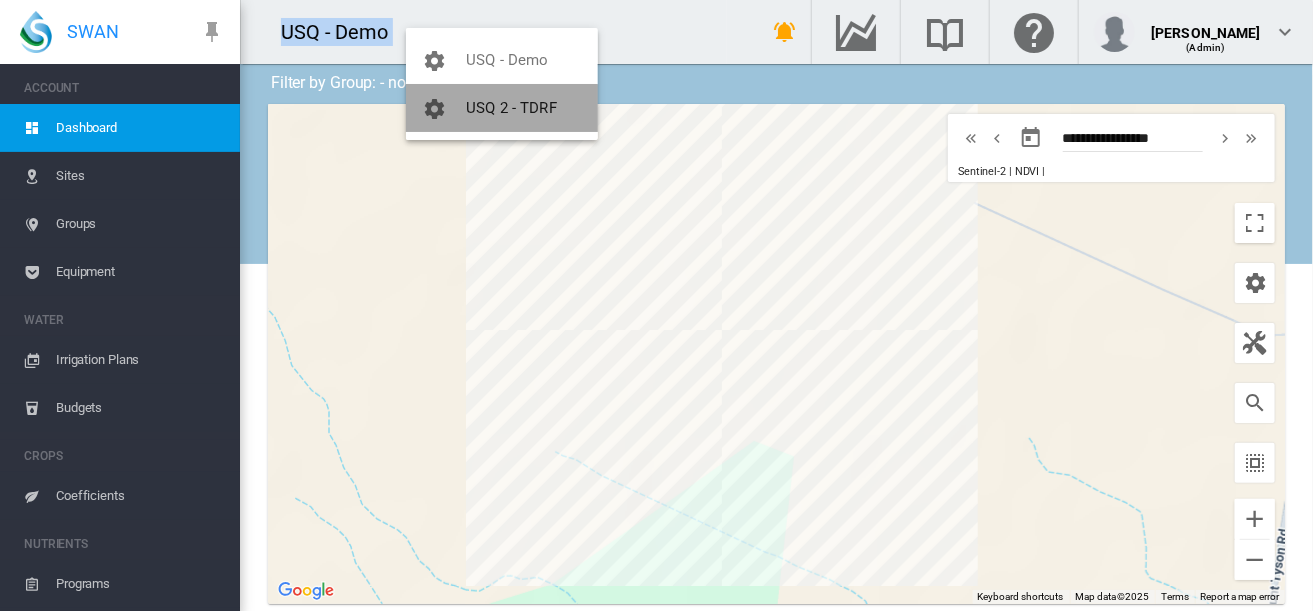 click on "USQ 2 - TDRF" at bounding box center (511, 108) 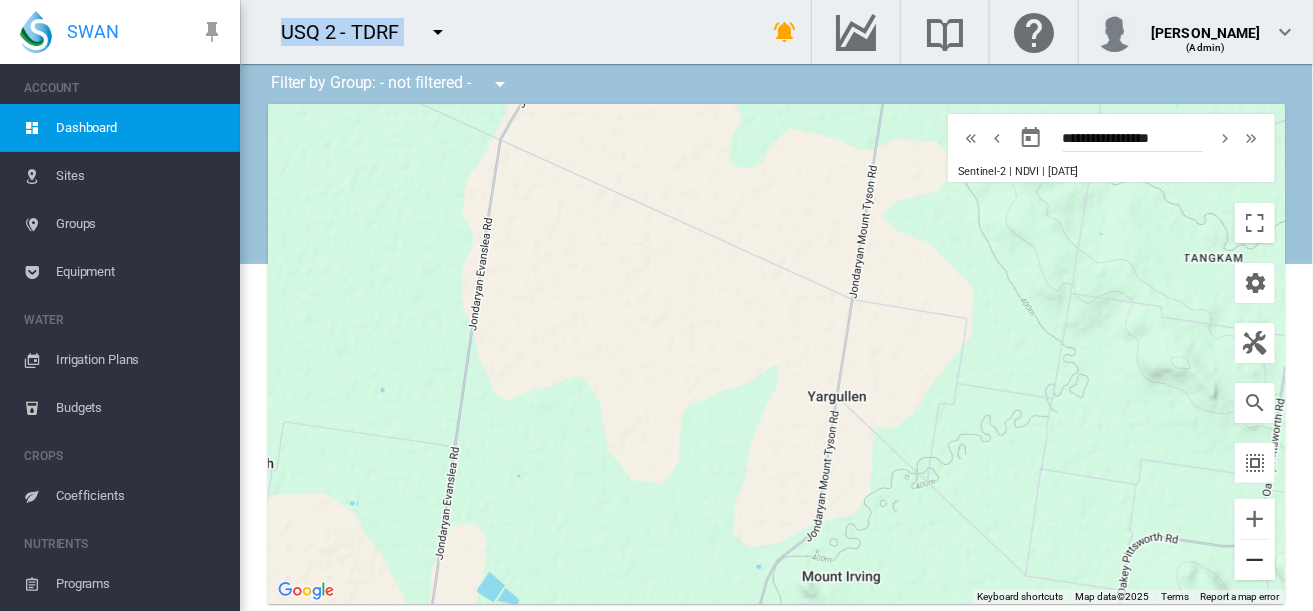 click at bounding box center (1255, 560) 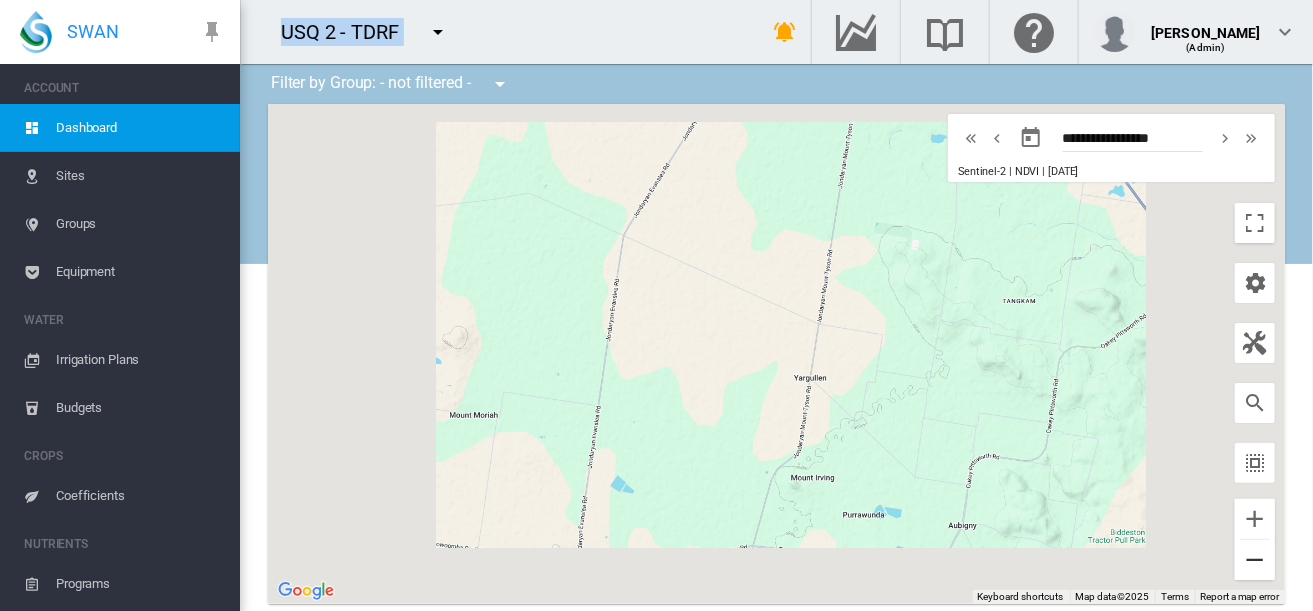 click at bounding box center (1255, 560) 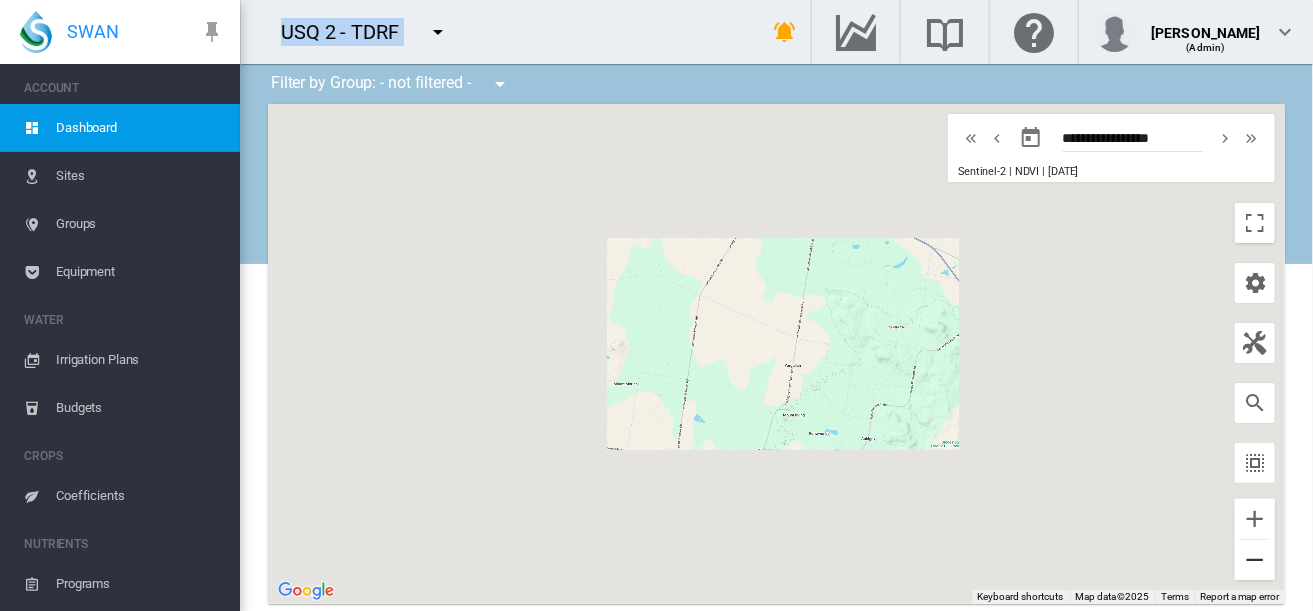 click at bounding box center (1255, 560) 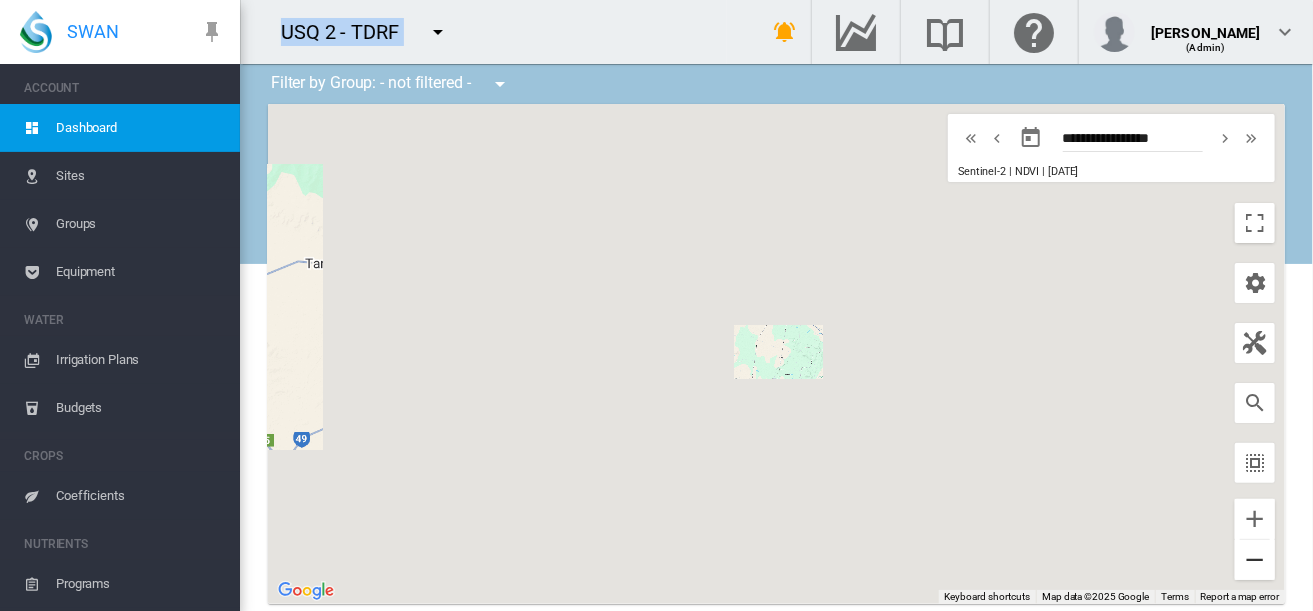 click at bounding box center (1255, 560) 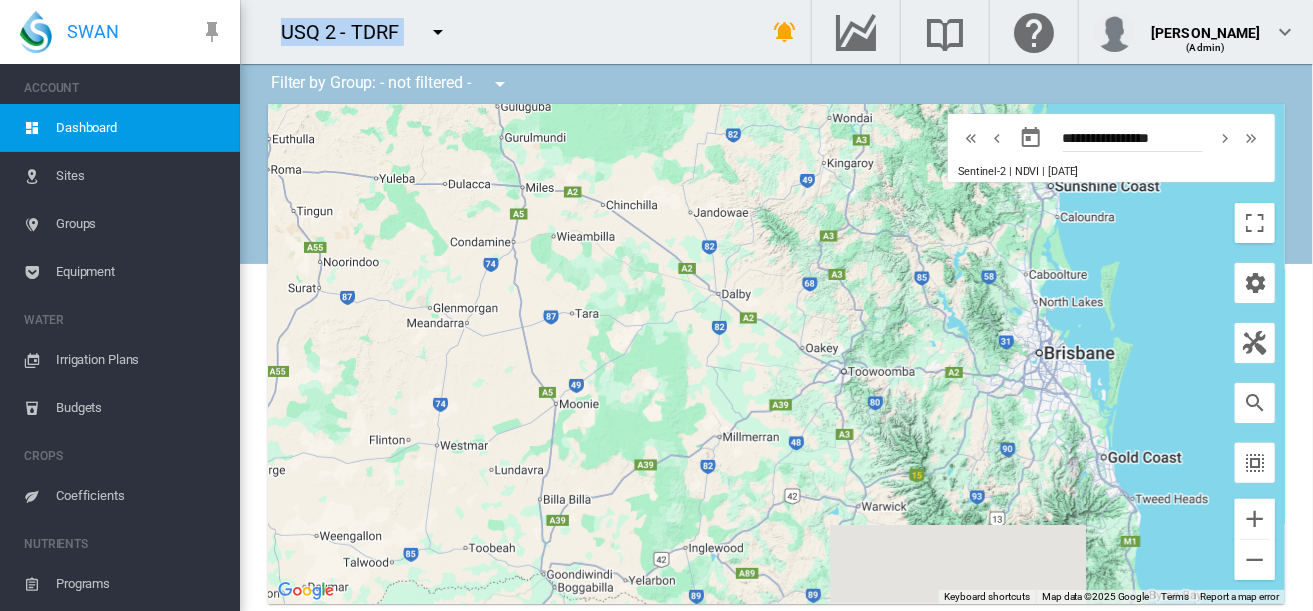 drag, startPoint x: 910, startPoint y: 451, endPoint x: 741, endPoint y: 90, distance: 398.60004 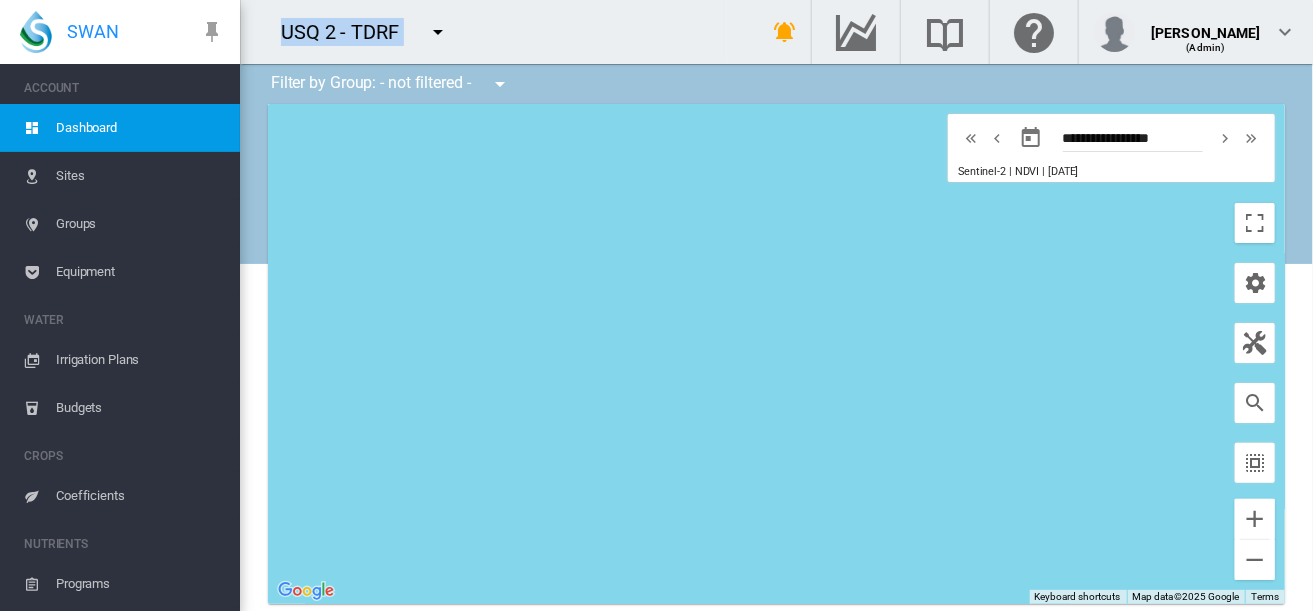 click on "To navigate, press the arrow keys." at bounding box center (776, 354) 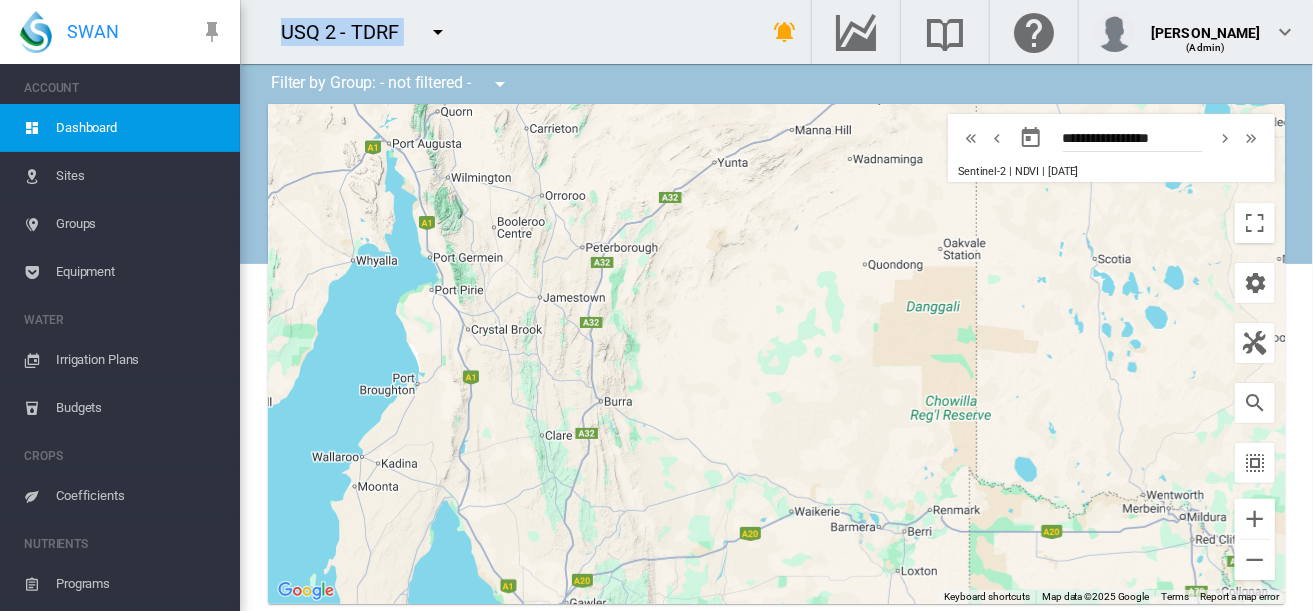 drag, startPoint x: 964, startPoint y: 502, endPoint x: 785, endPoint y: 270, distance: 293.0273 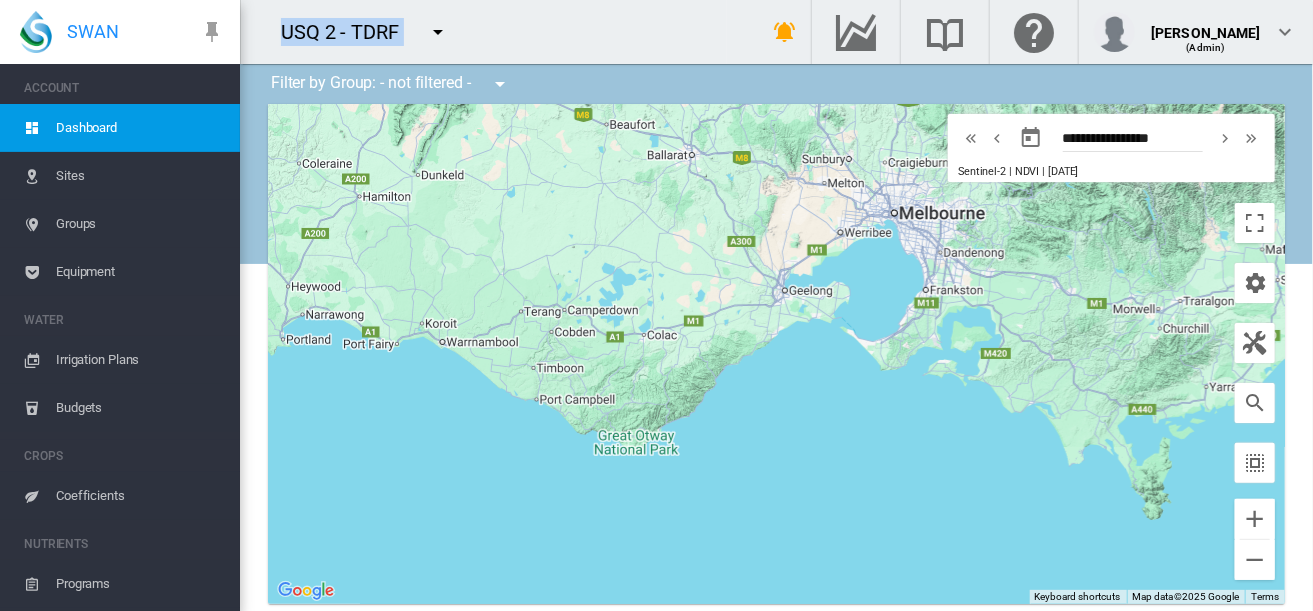 drag, startPoint x: 834, startPoint y: 464, endPoint x: 518, endPoint y: 196, distance: 414.34286 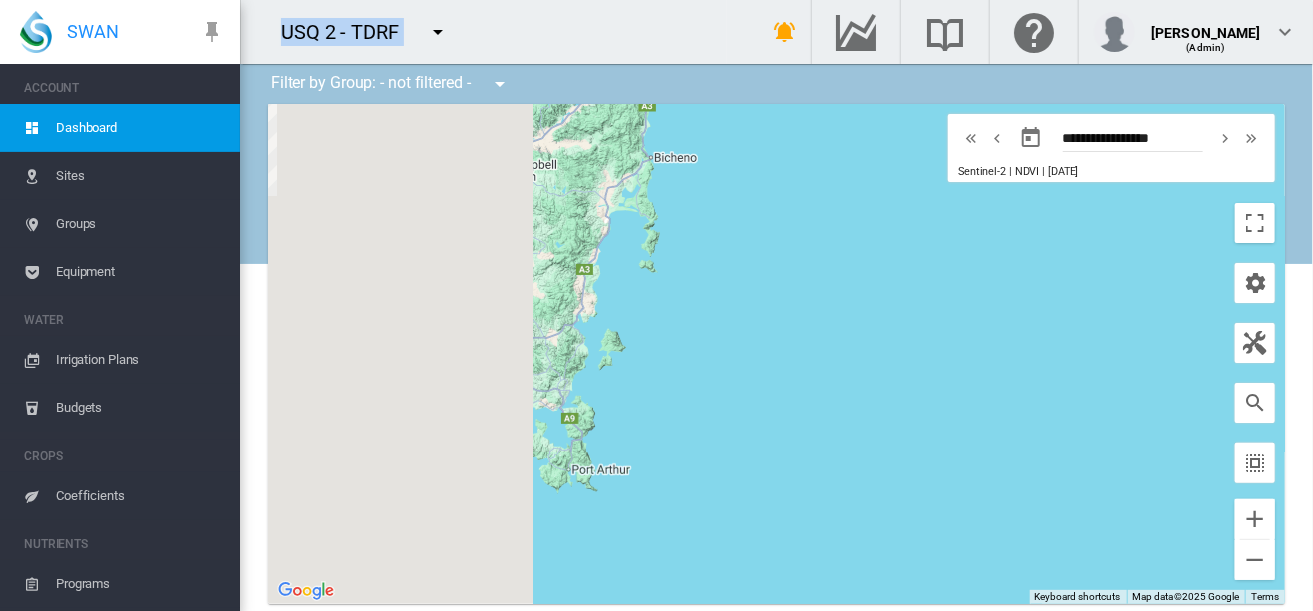 drag, startPoint x: 523, startPoint y: 289, endPoint x: 974, endPoint y: 338, distance: 453.65405 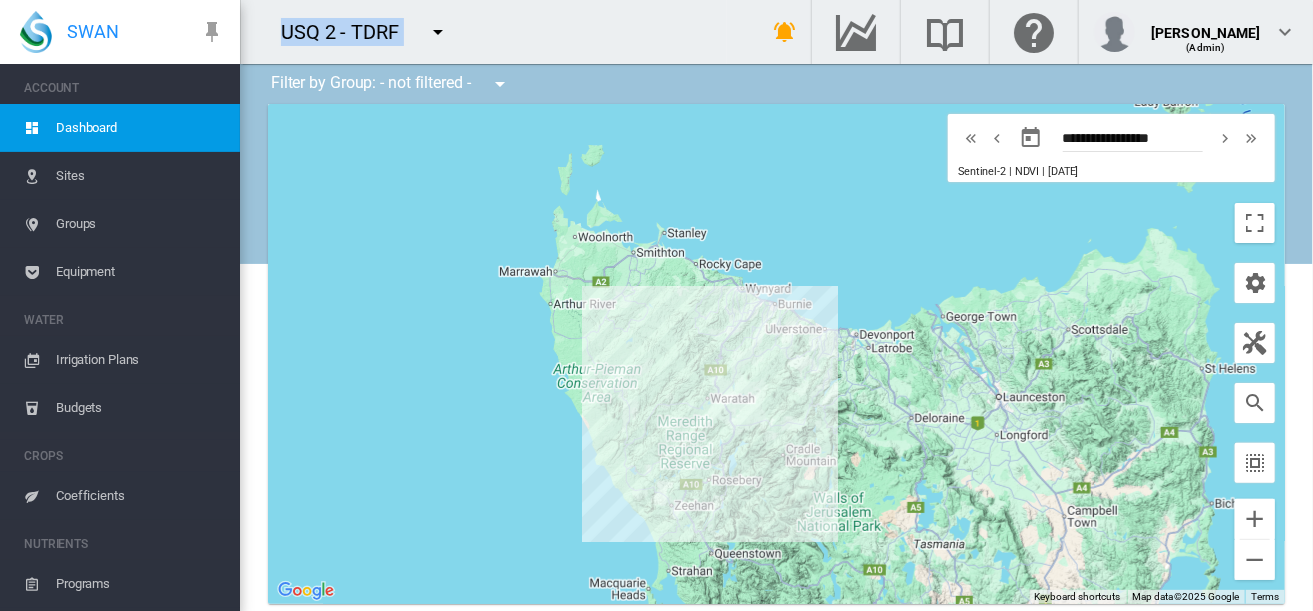 drag, startPoint x: 980, startPoint y: 298, endPoint x: 761, endPoint y: 557, distance: 339.1784 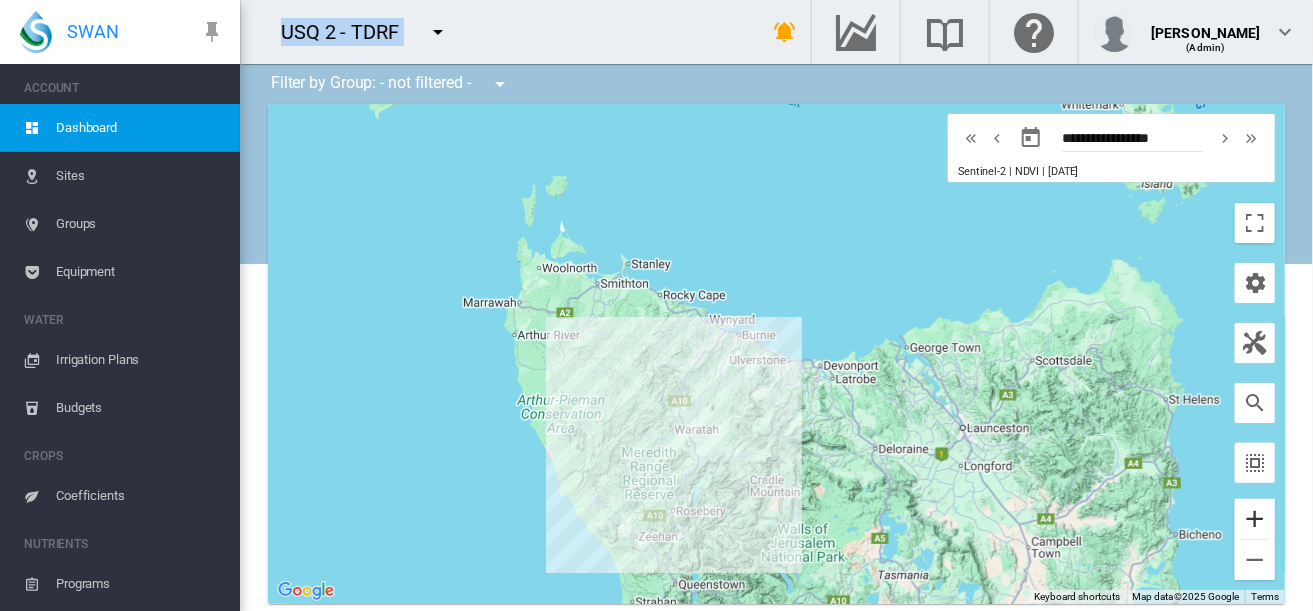 click at bounding box center [1255, 519] 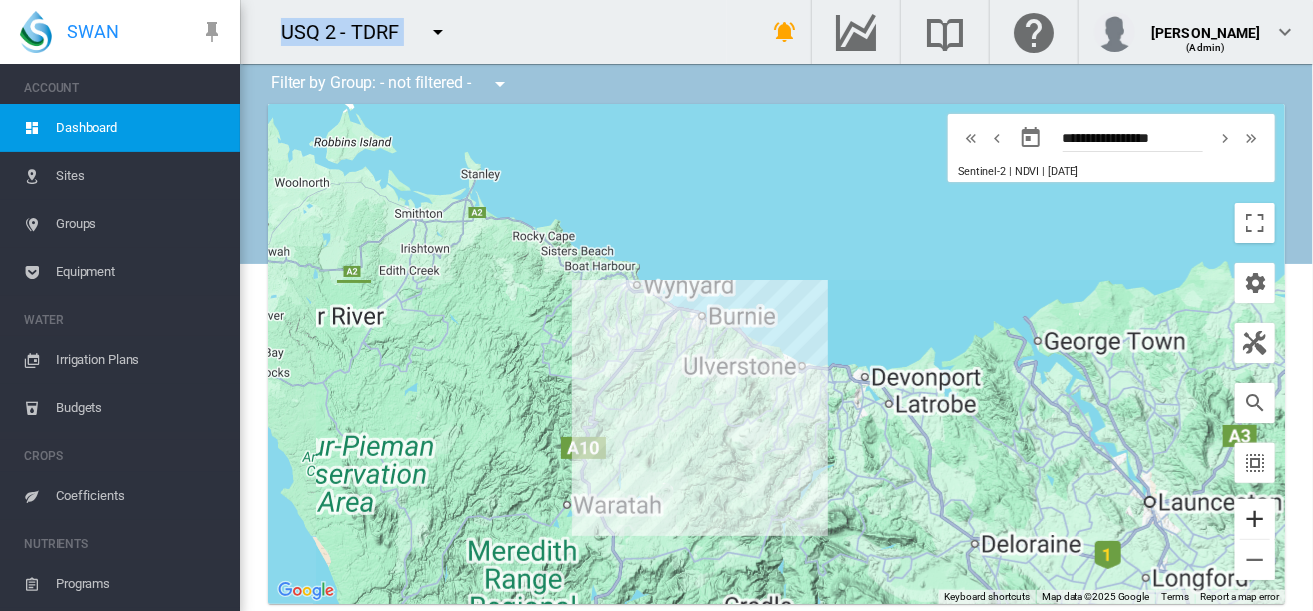 click at bounding box center (1255, 519) 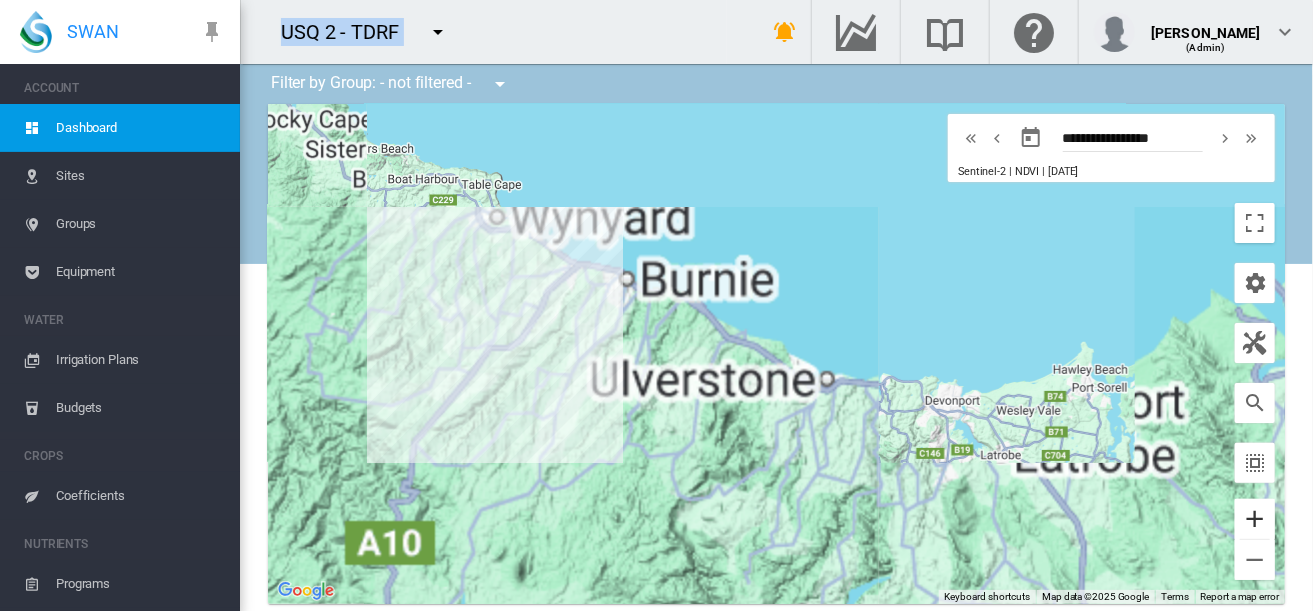 click at bounding box center [1255, 519] 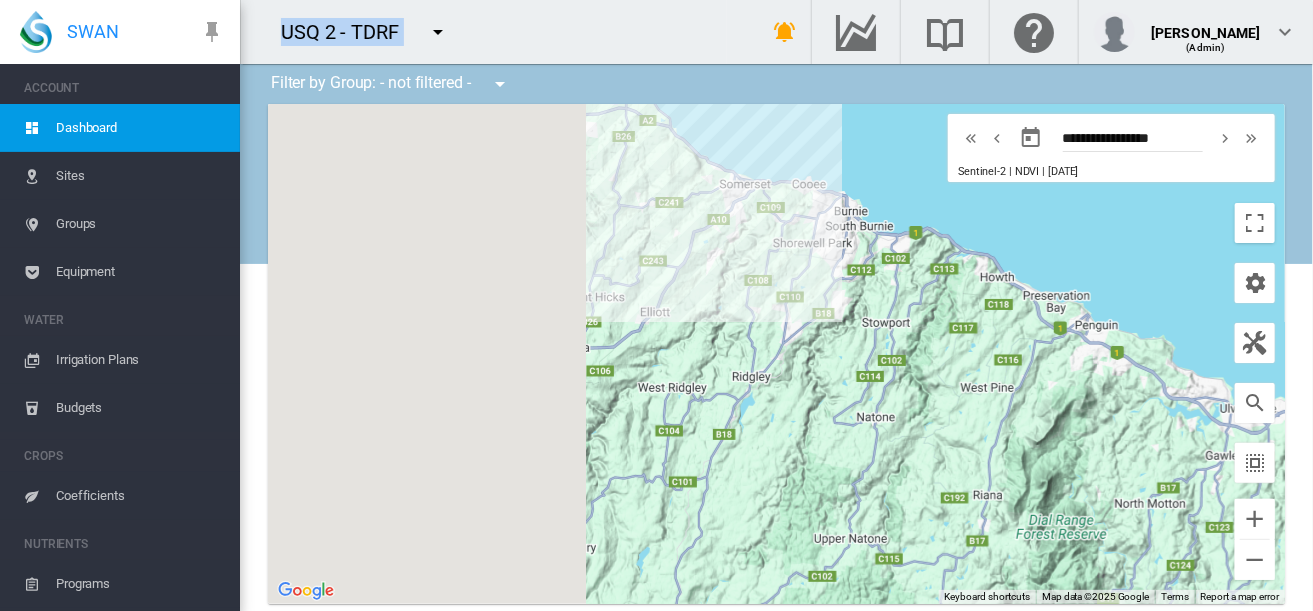drag, startPoint x: 622, startPoint y: 434, endPoint x: 1021, endPoint y: 446, distance: 399.18042 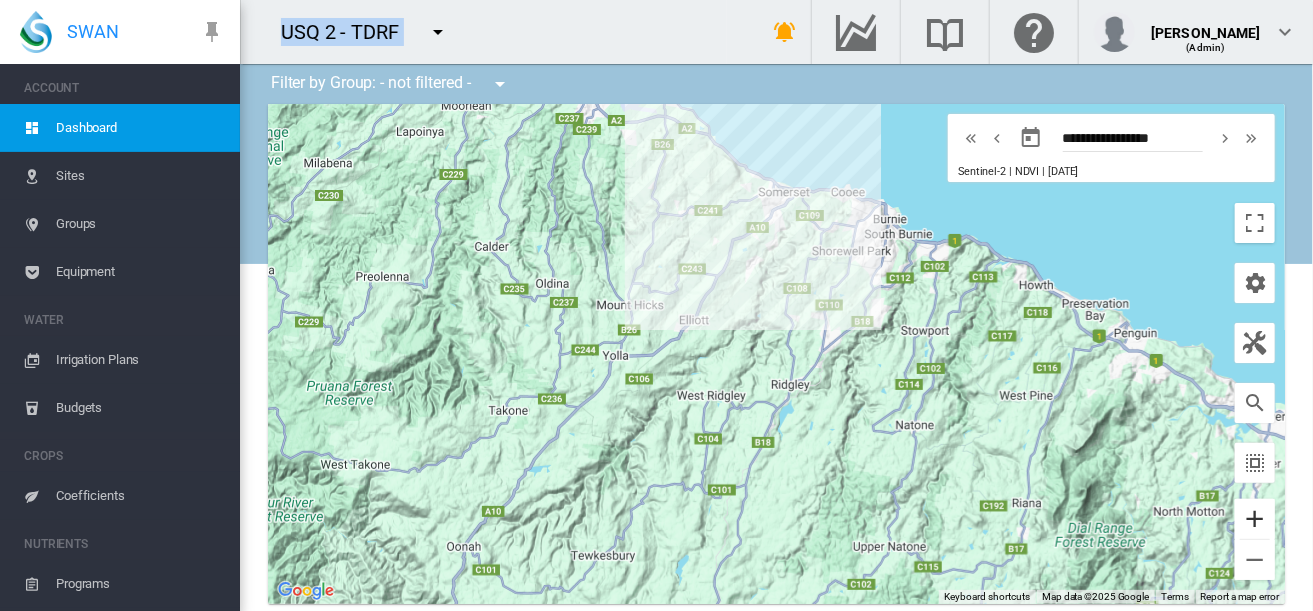 click at bounding box center [1255, 519] 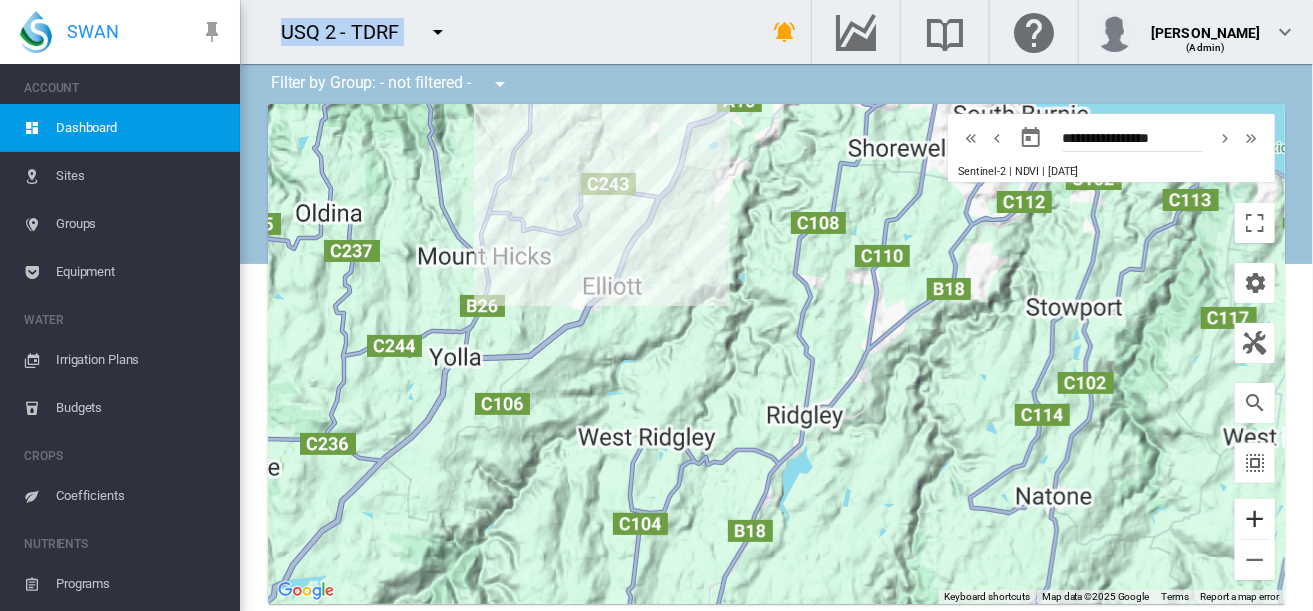 click at bounding box center [1255, 519] 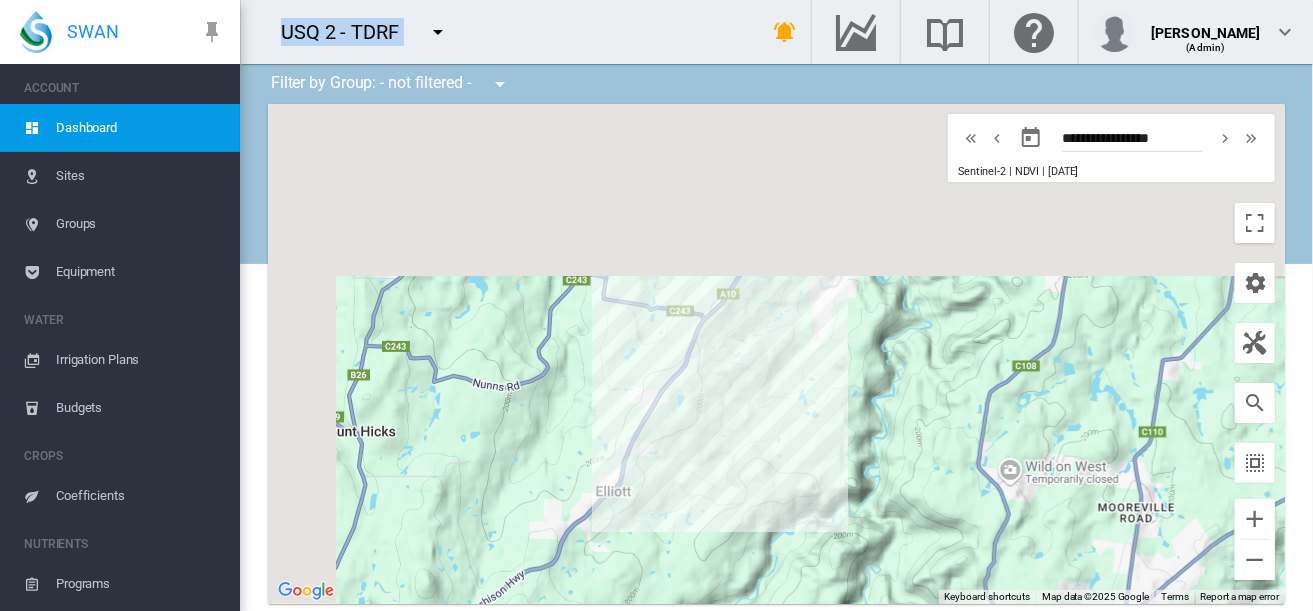 drag, startPoint x: 641, startPoint y: 247, endPoint x: 812, endPoint y: 535, distance: 334.9403 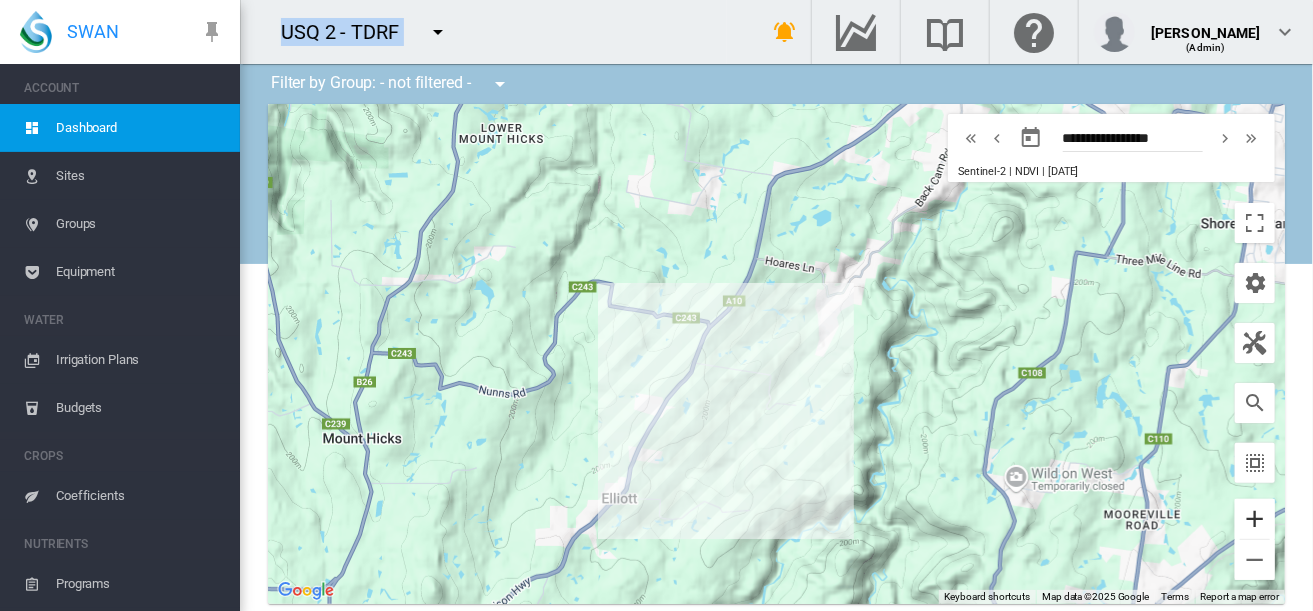 click at bounding box center [1255, 519] 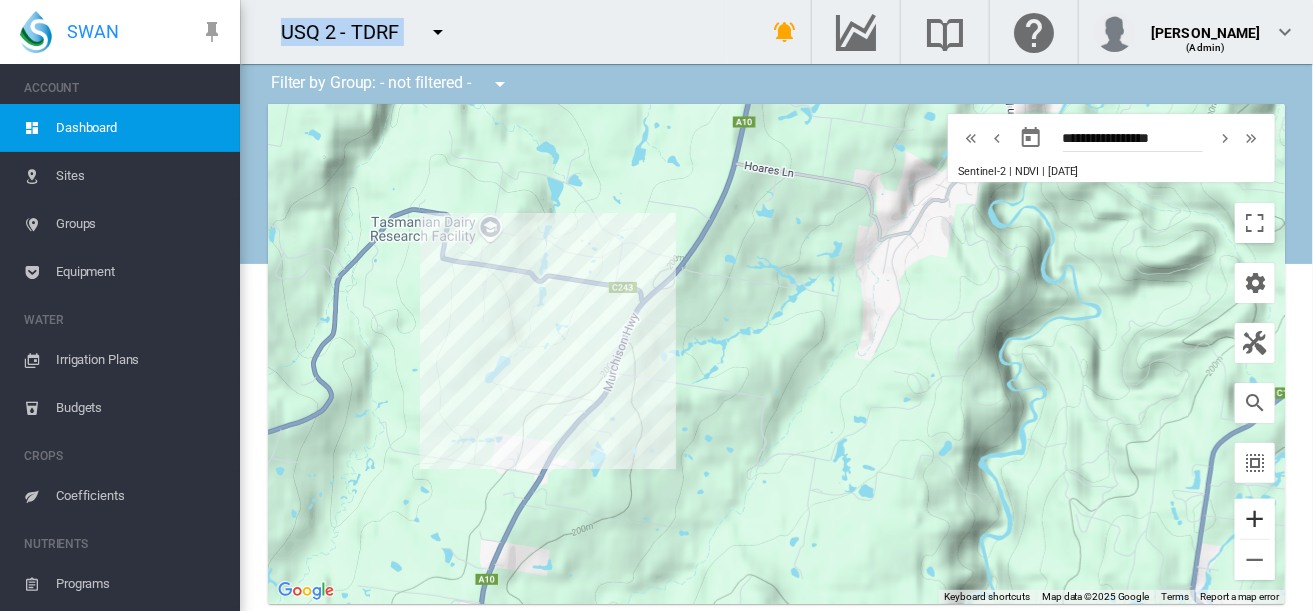 click at bounding box center [1255, 519] 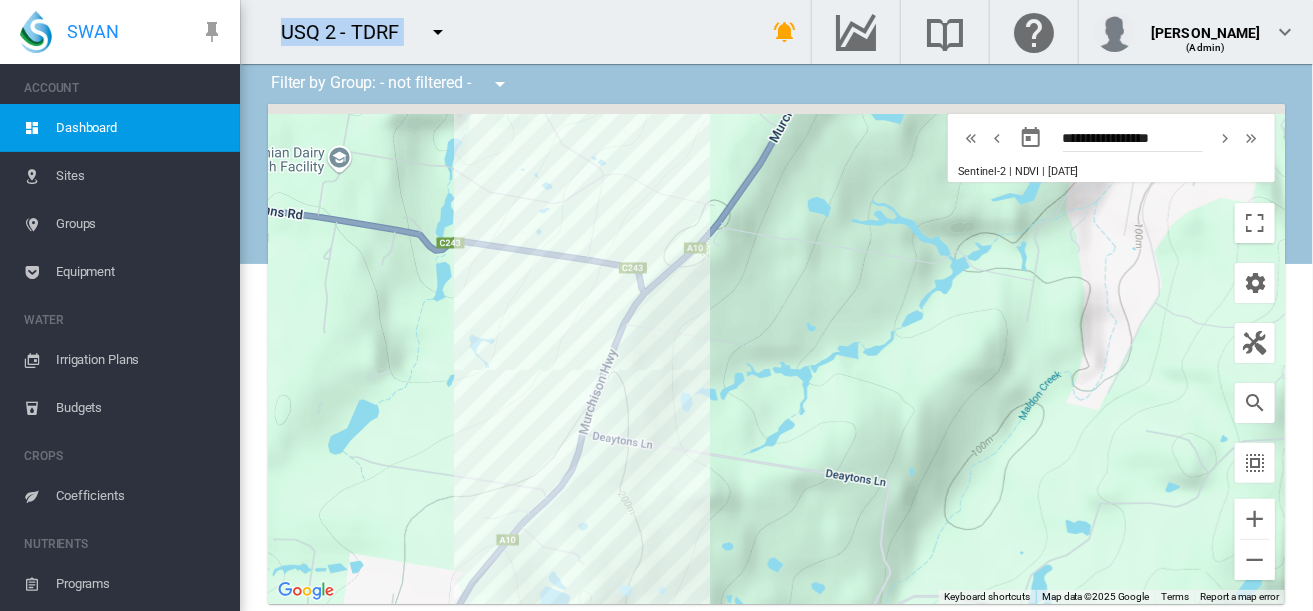 drag, startPoint x: 710, startPoint y: 319, endPoint x: 859, endPoint y: 369, distance: 157.16551 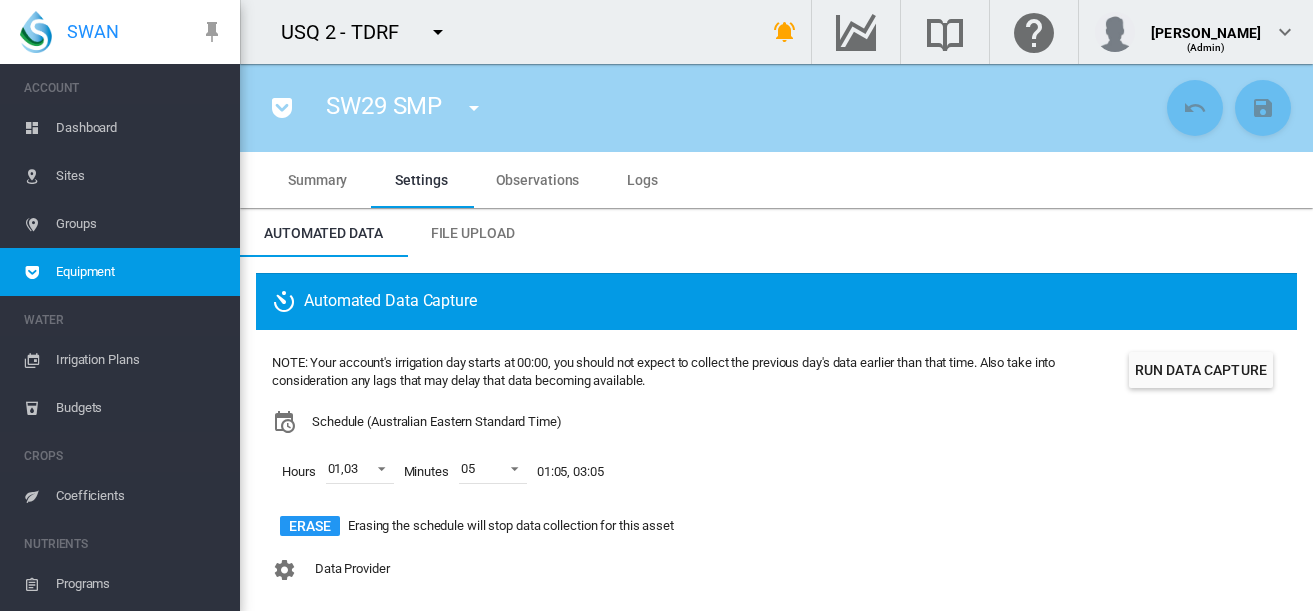 click at bounding box center (438, 32) 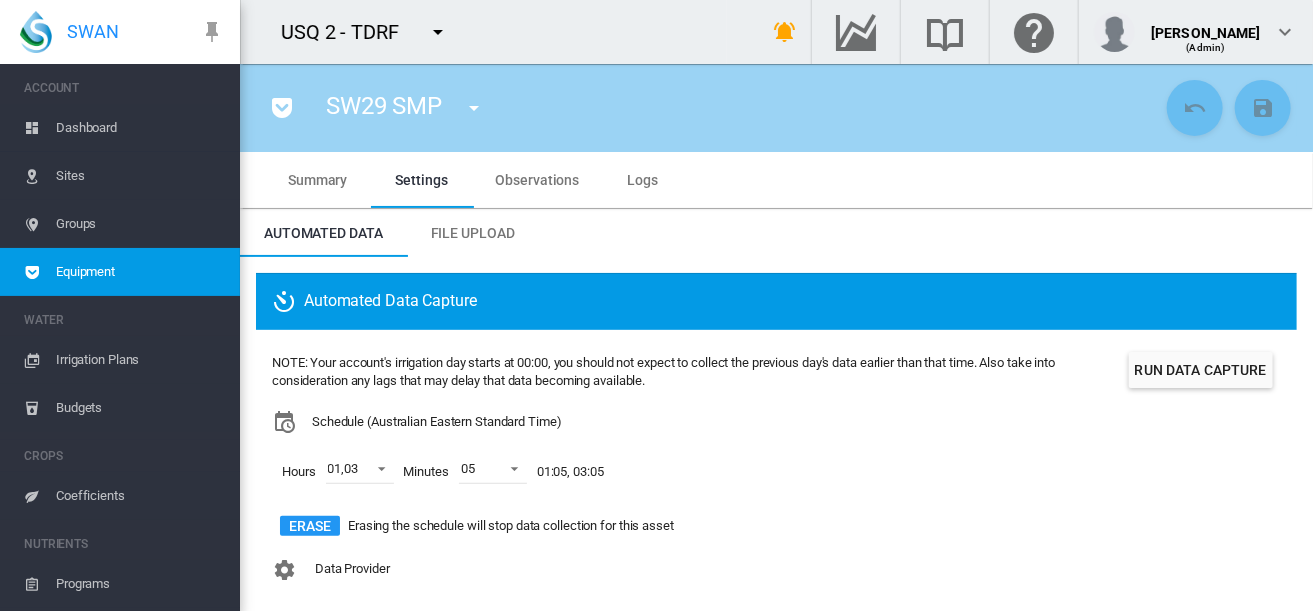 scroll, scrollTop: 510, scrollLeft: 0, axis: vertical 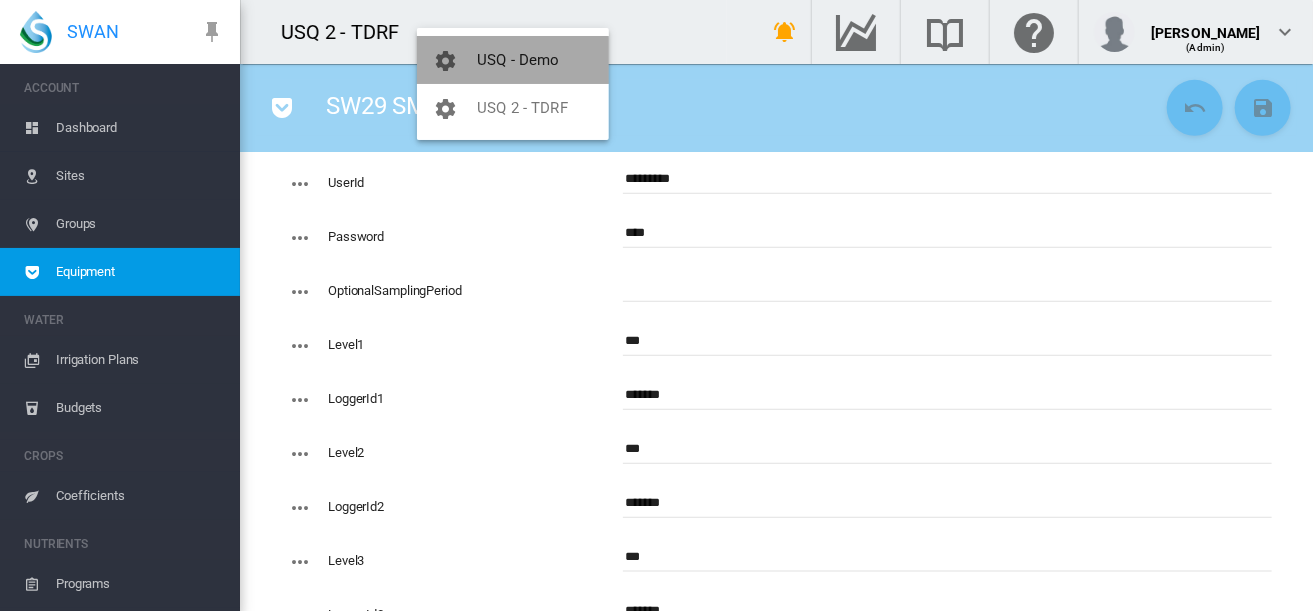 click on "USQ - Demo" at bounding box center (513, 60) 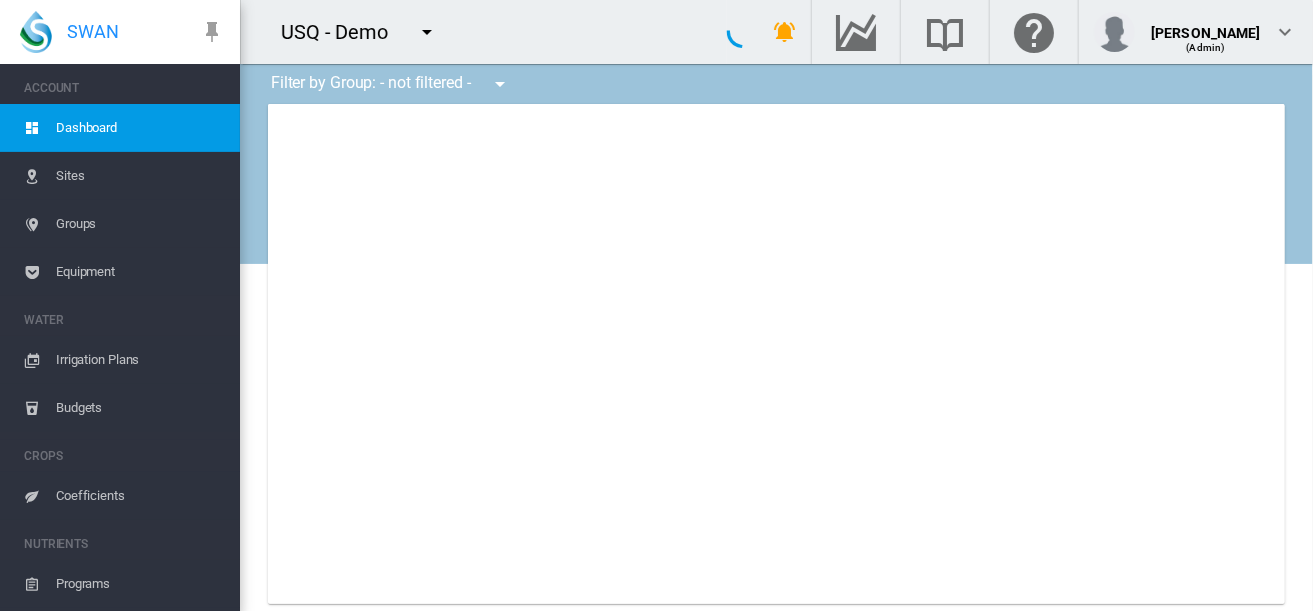 type on "**********" 